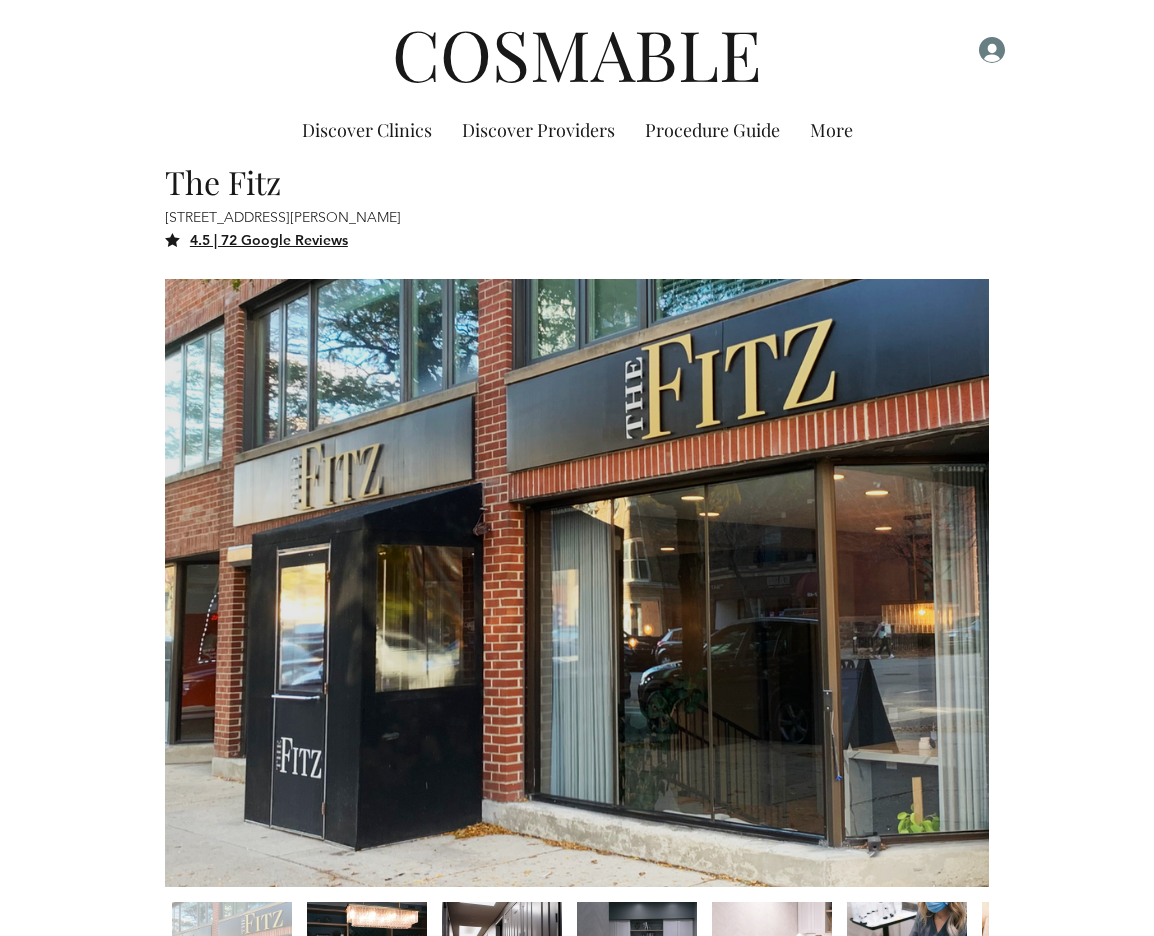 scroll, scrollTop: 0, scrollLeft: 0, axis: both 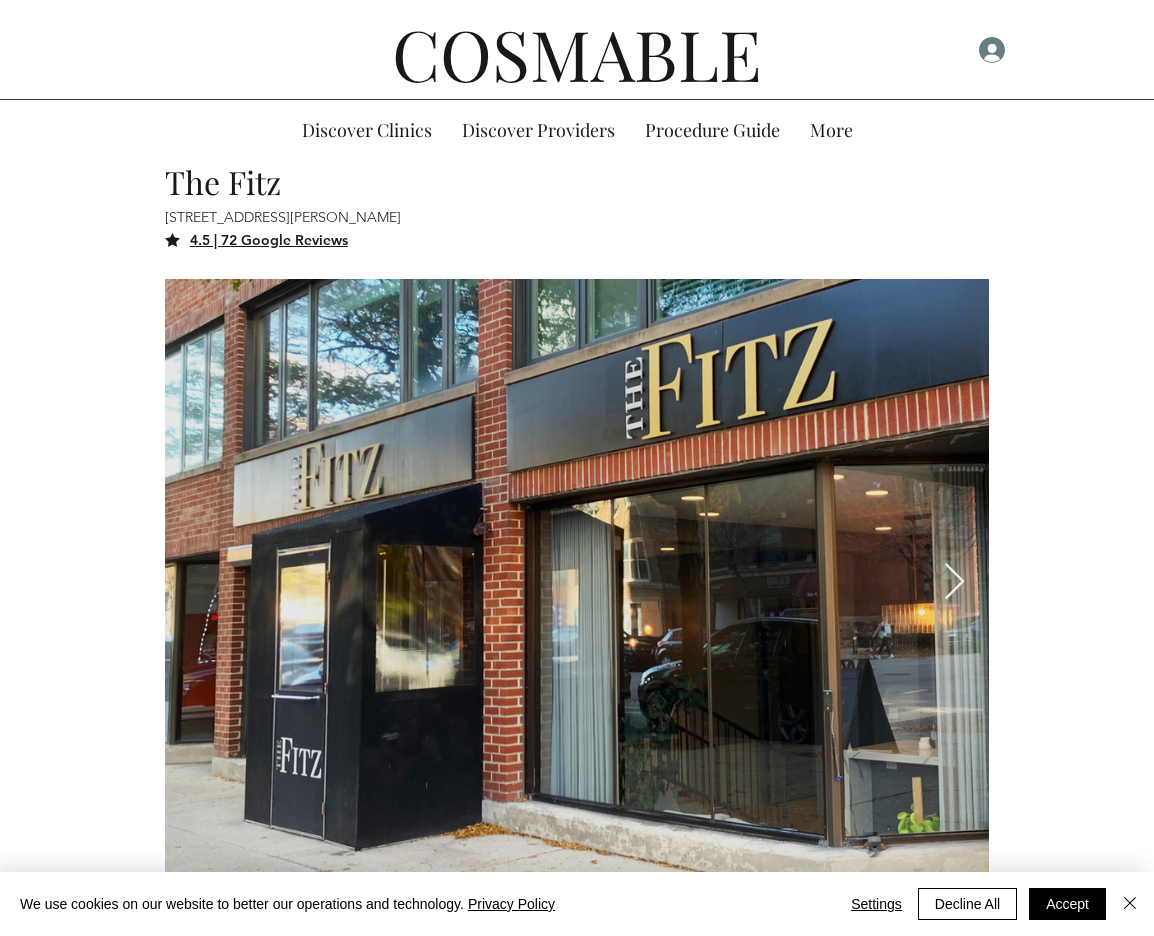 click on "COSMABLE" at bounding box center [577, 53] 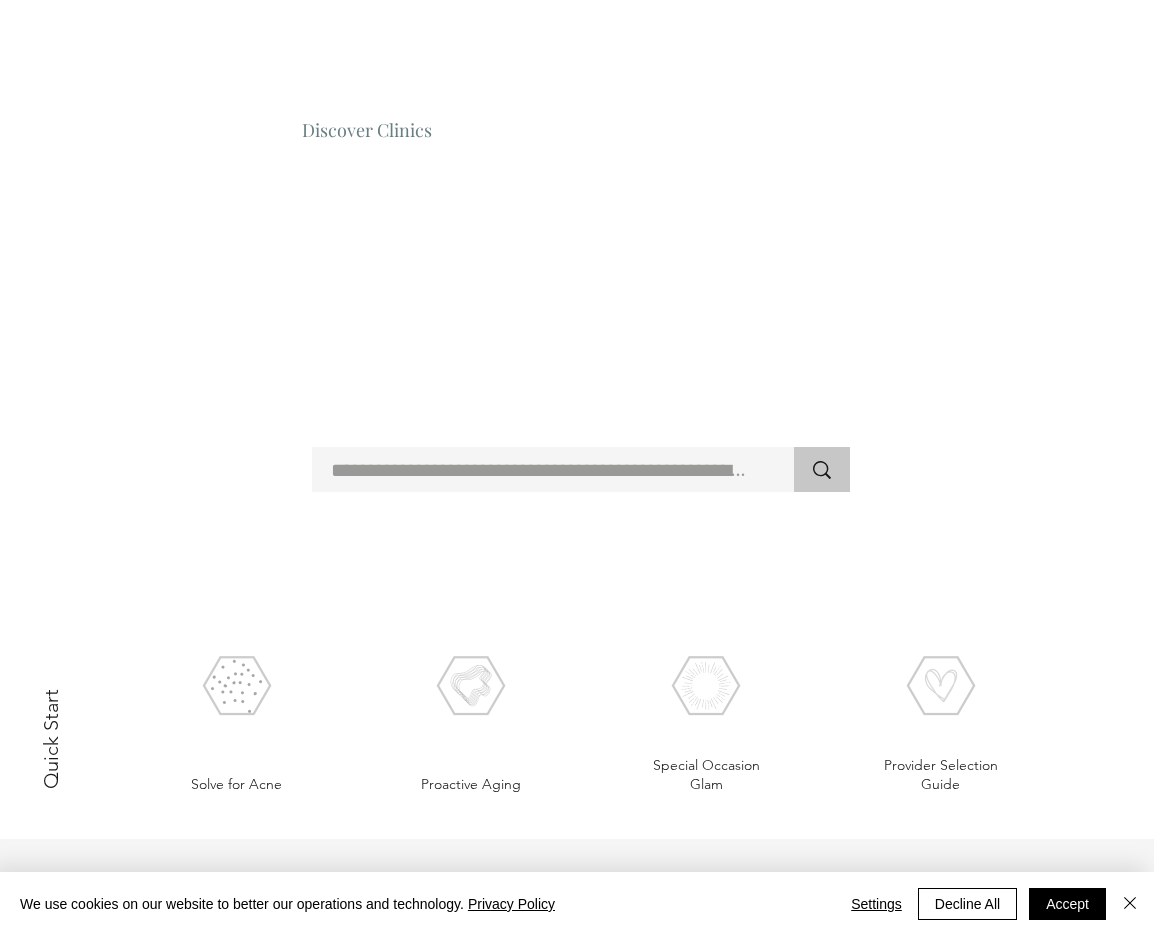 click on "Discover Clinics" at bounding box center (367, 130) 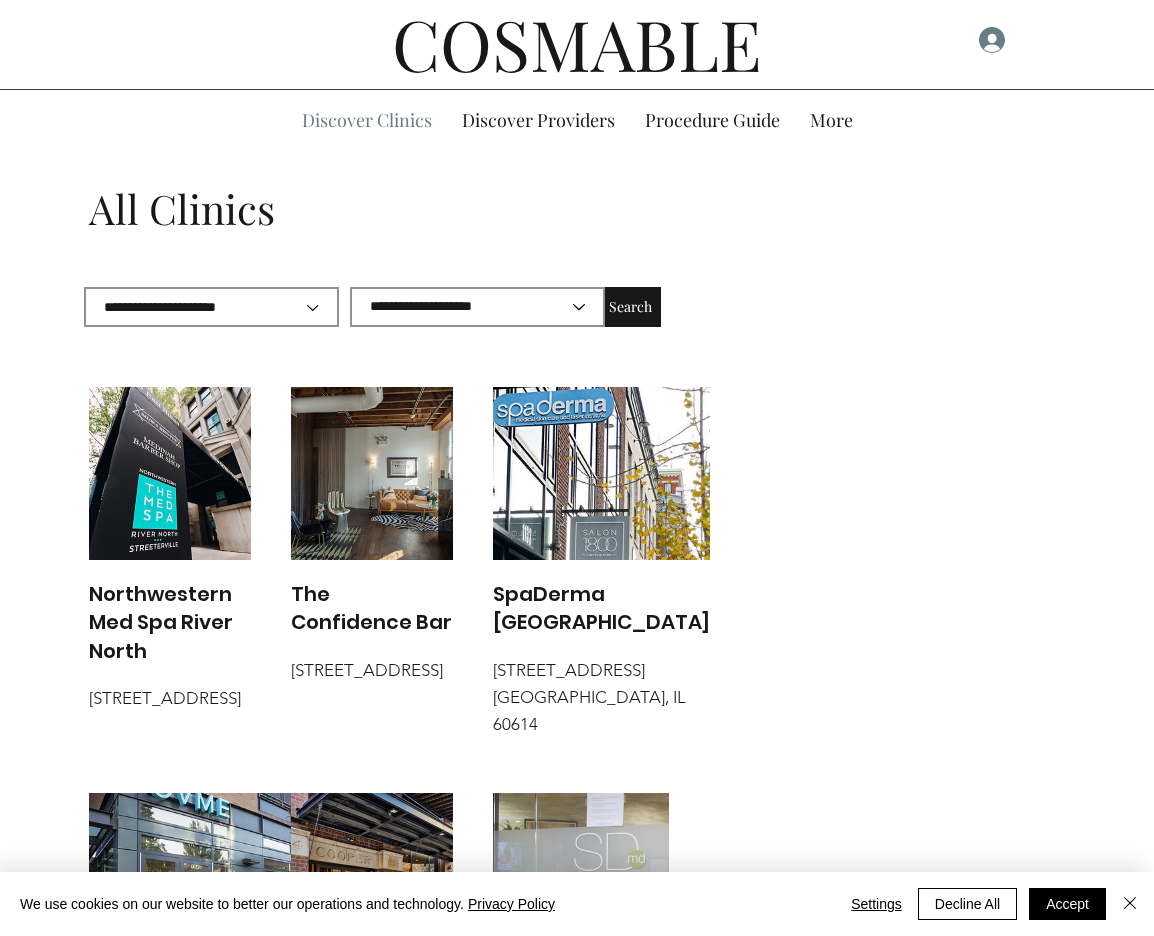 scroll, scrollTop: 0, scrollLeft: 0, axis: both 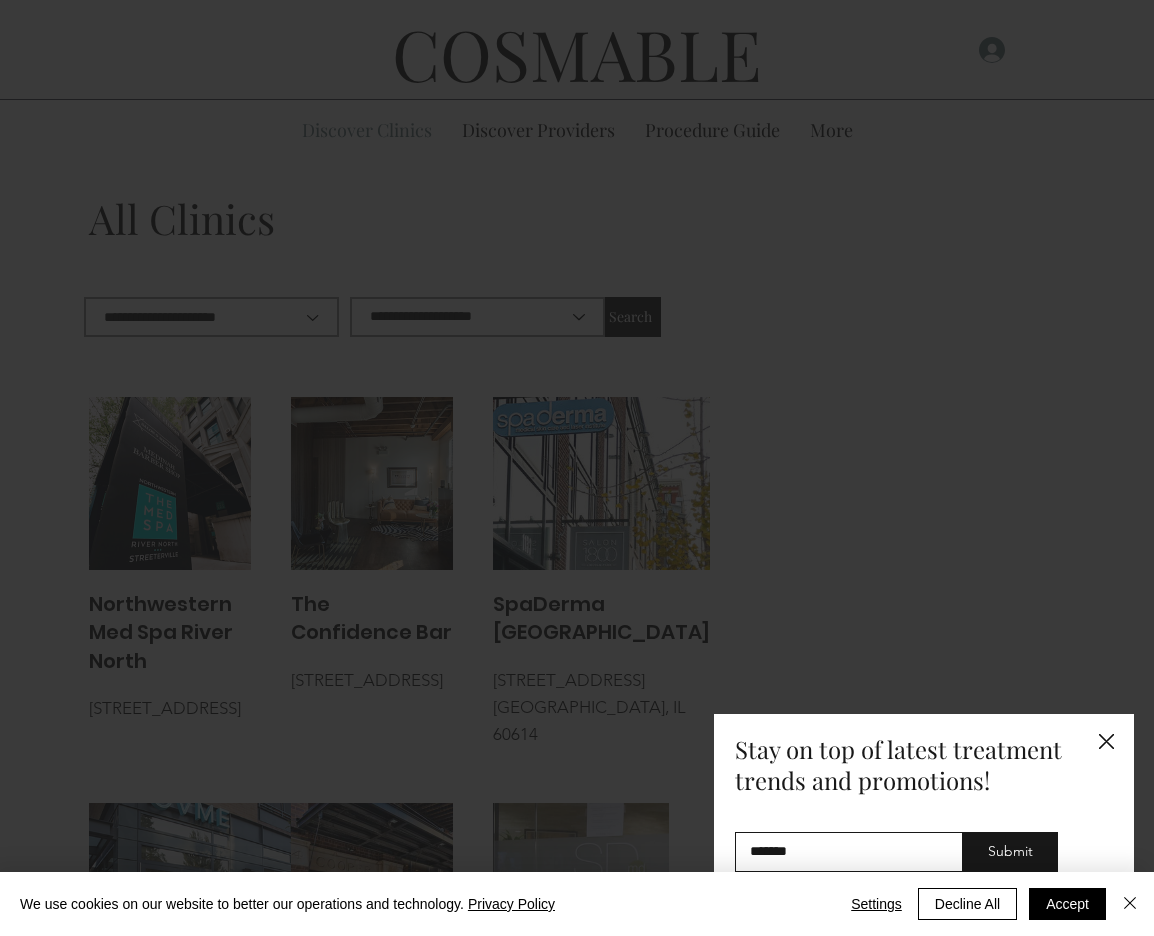 click at bounding box center (577, 468) 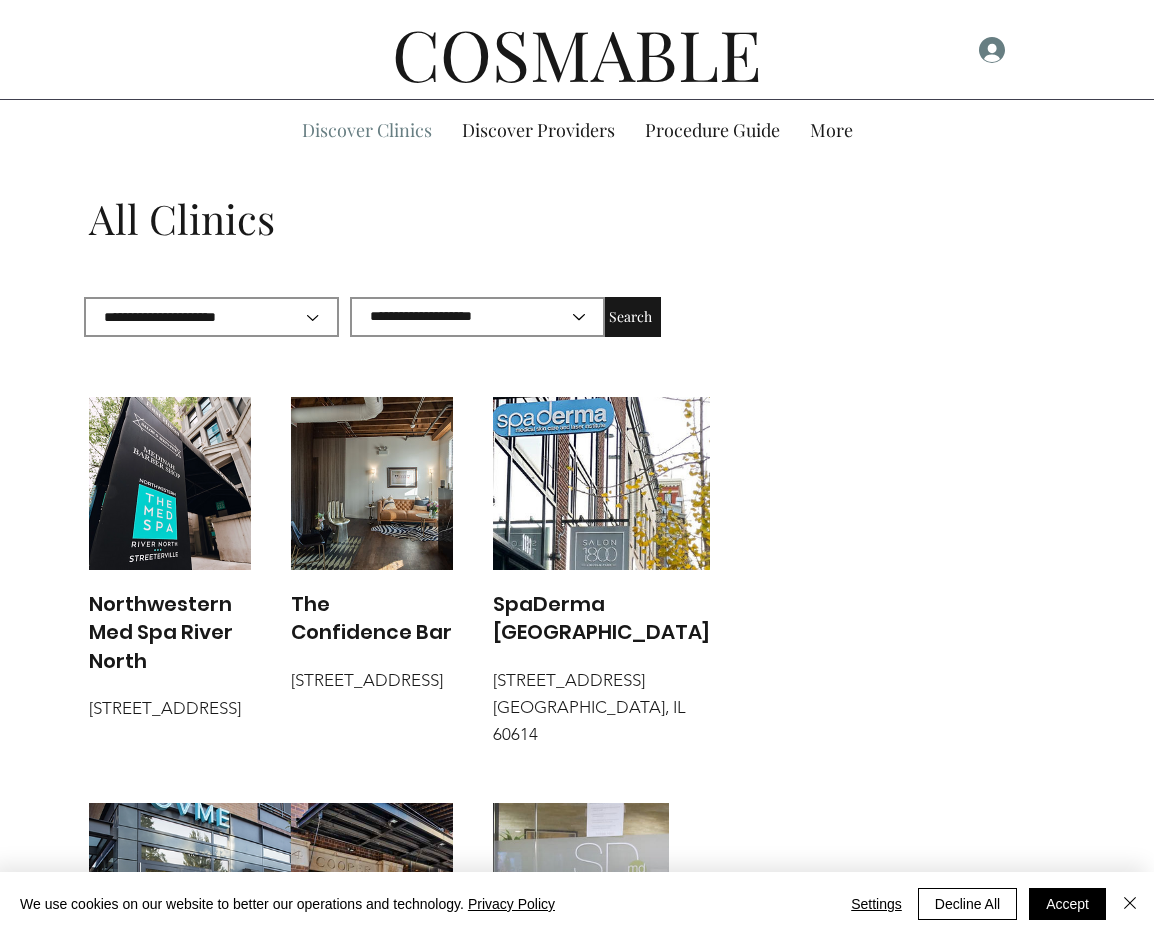 click on "COSMABLE" at bounding box center [577, 53] 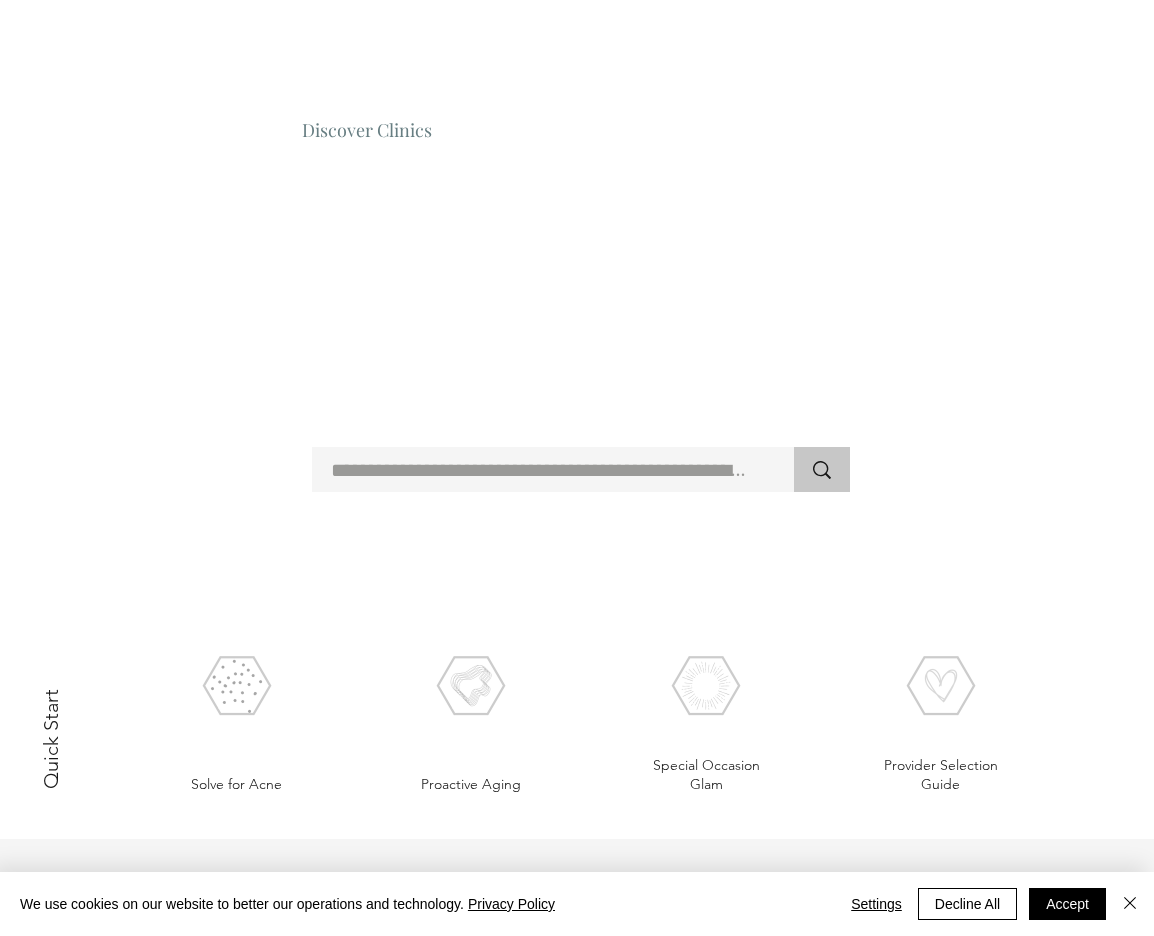 click on "Discover Clinics" at bounding box center (367, 130) 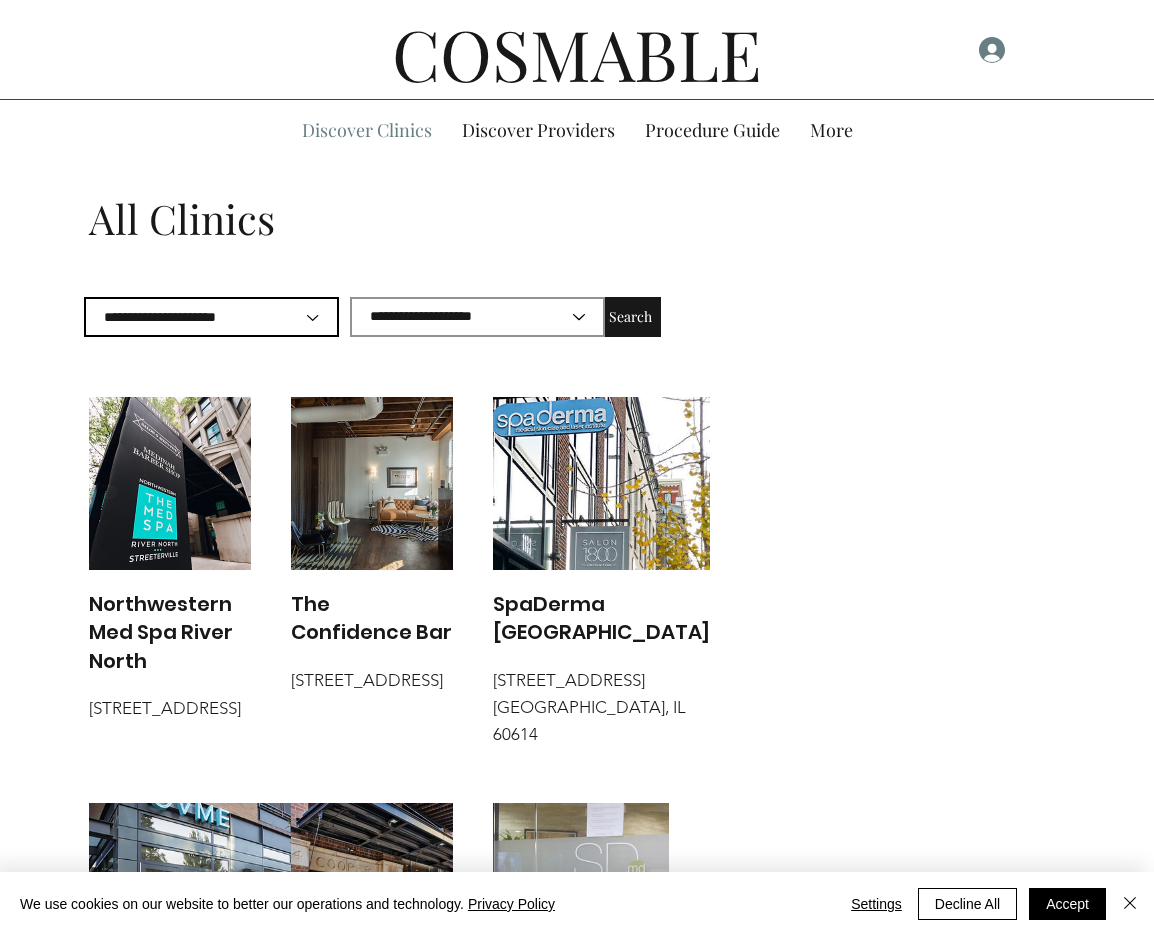 click on "**********" at bounding box center (211, 317) 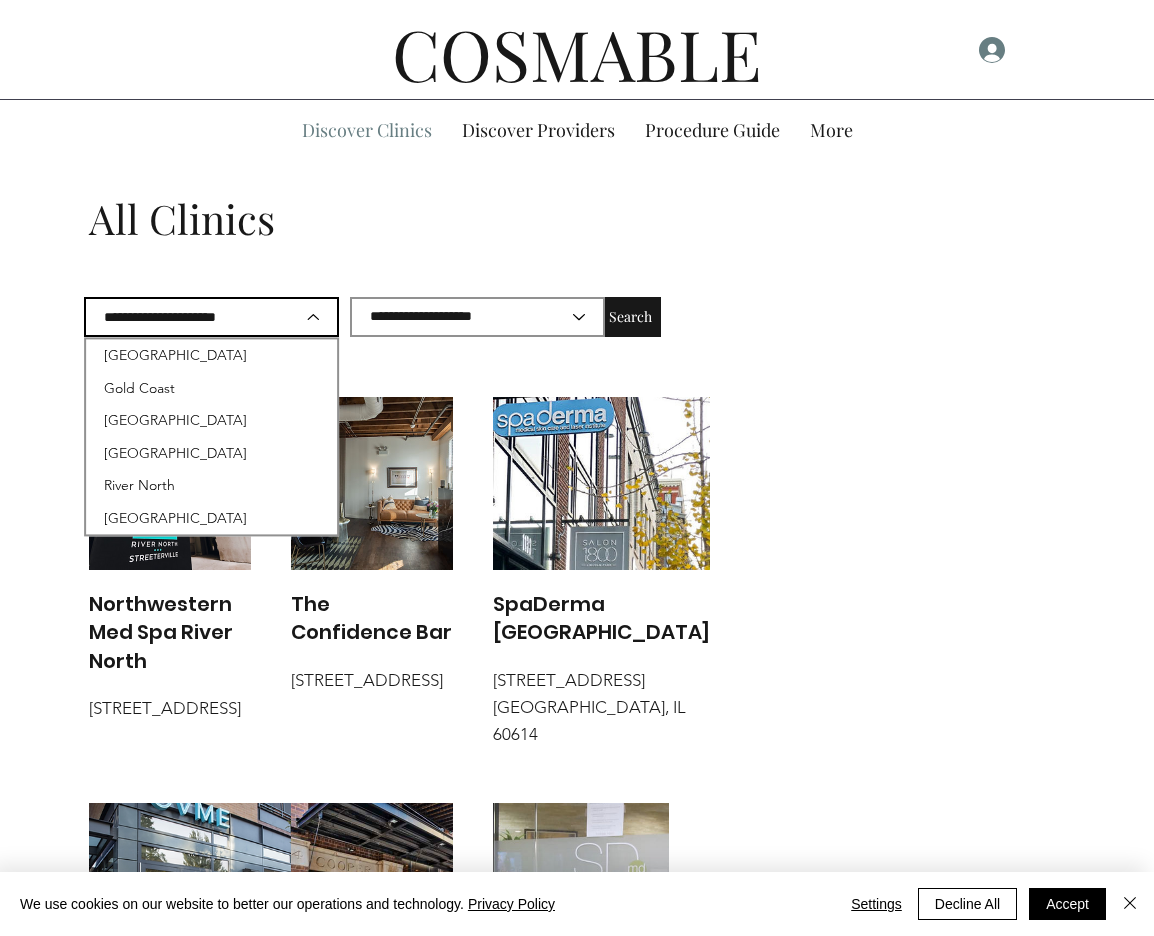 scroll, scrollTop: 2, scrollLeft: 0, axis: vertical 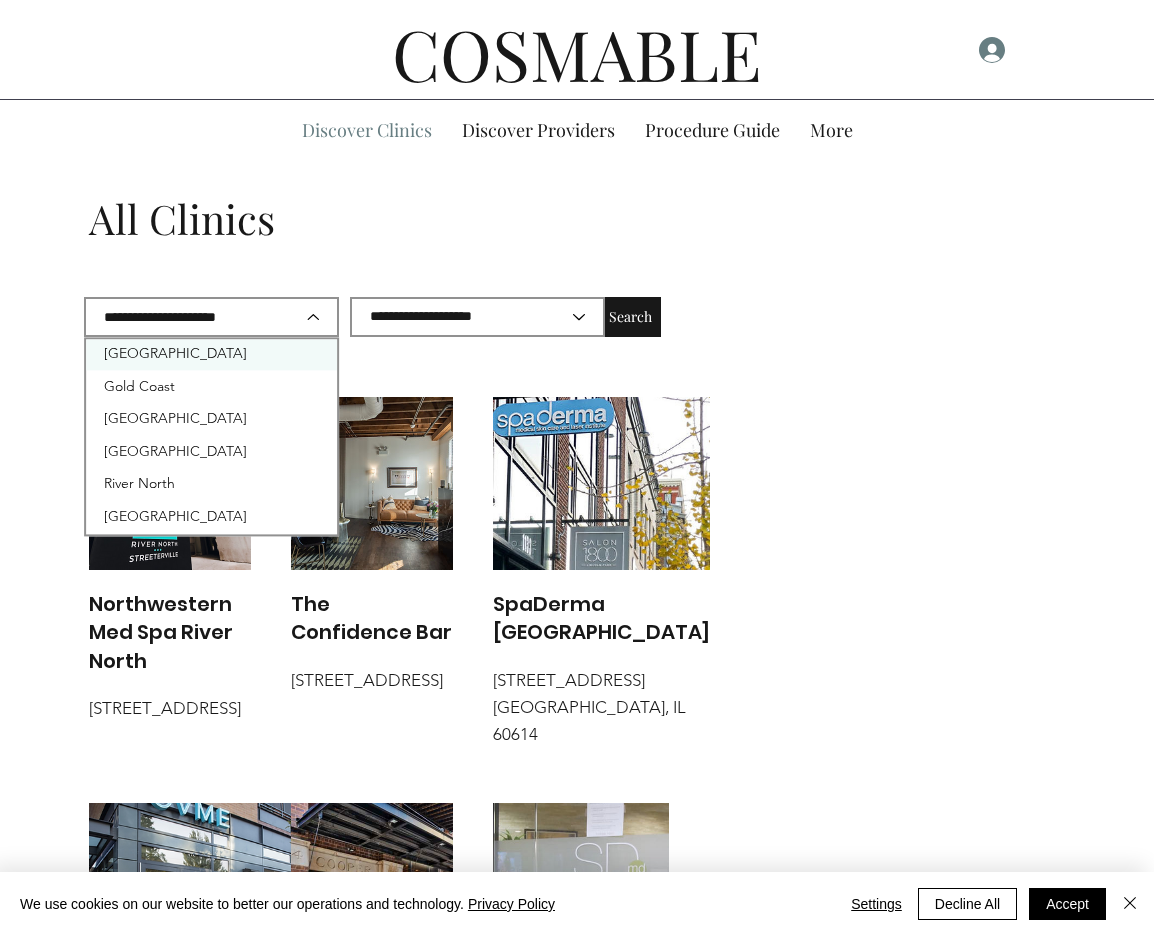 click on "[GEOGRAPHIC_DATA]" at bounding box center (211, 353) 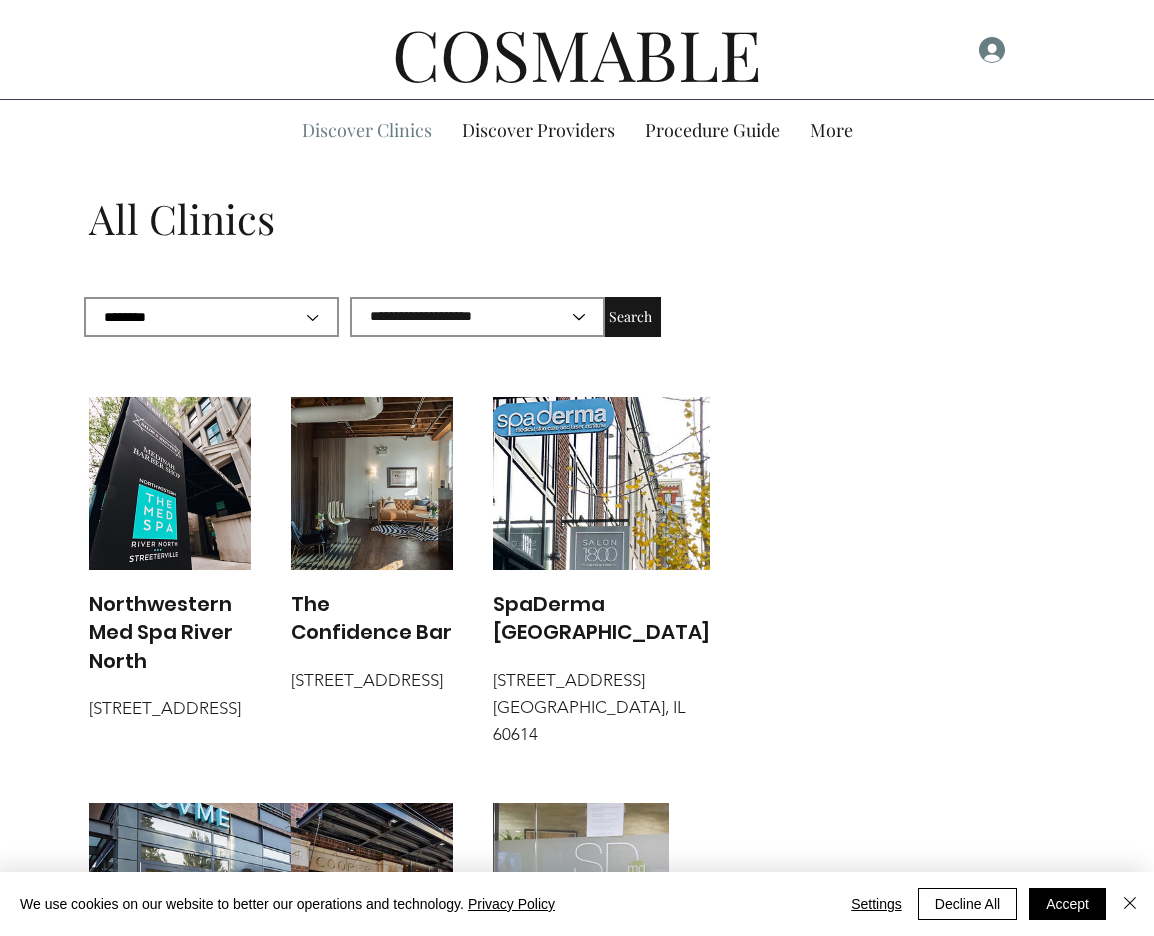 click on "Search" at bounding box center [630, 317] 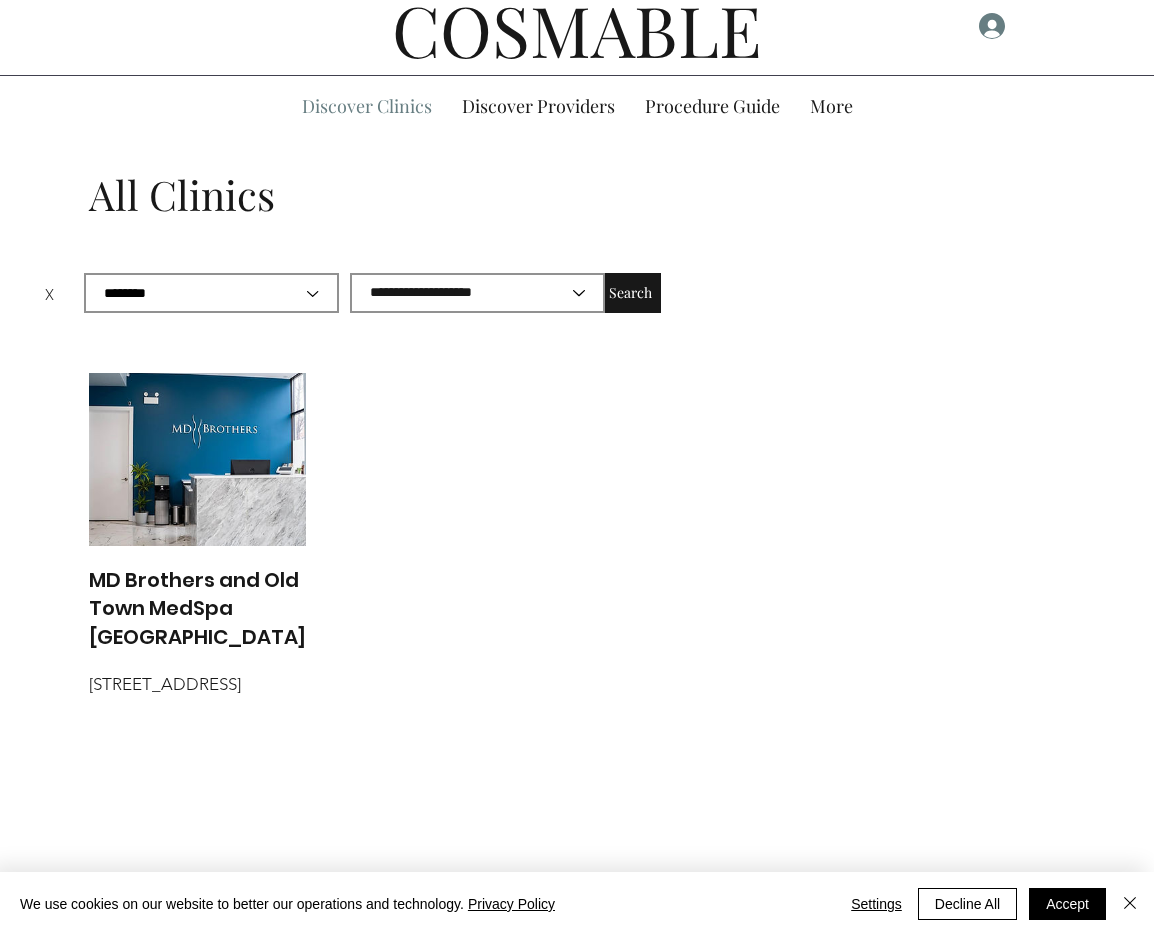 scroll, scrollTop: 0, scrollLeft: 0, axis: both 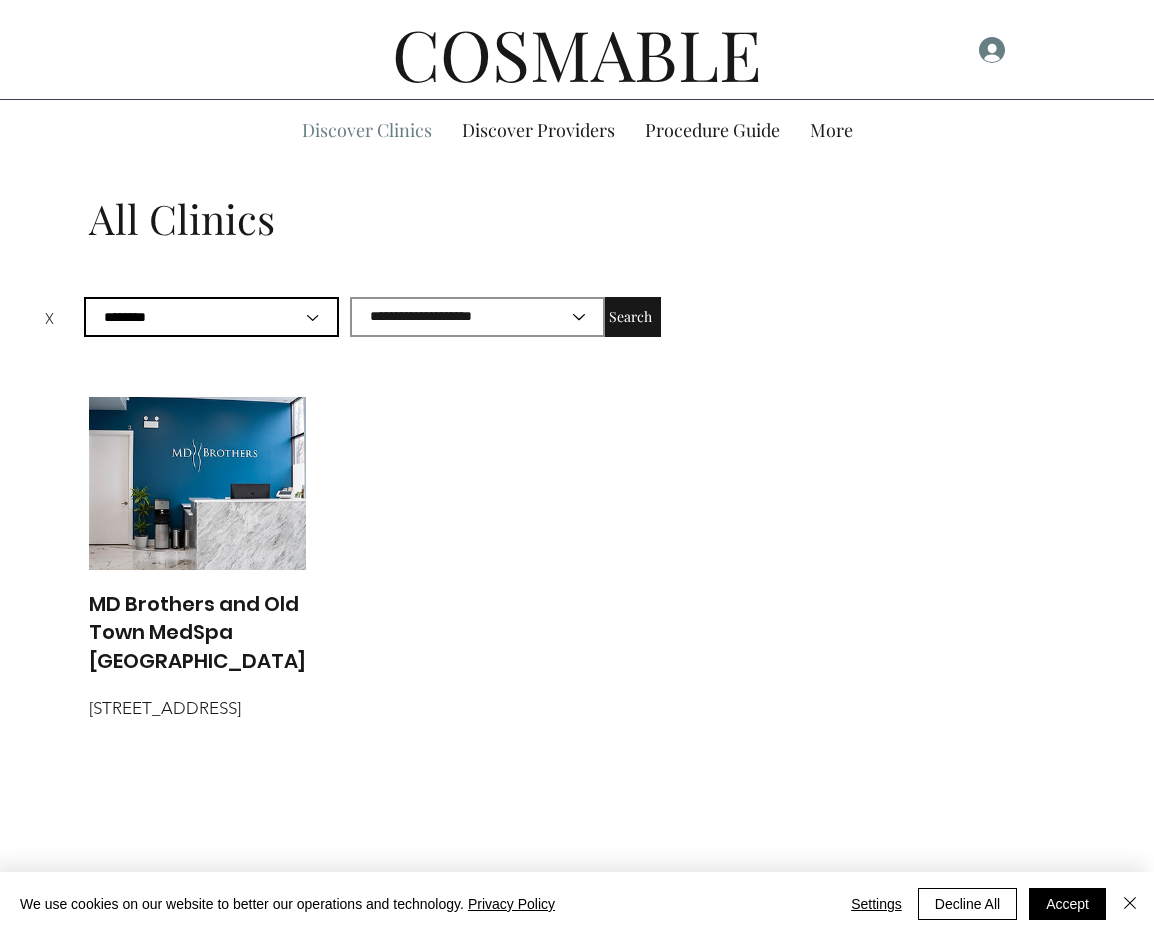 click on "**********" at bounding box center (211, 317) 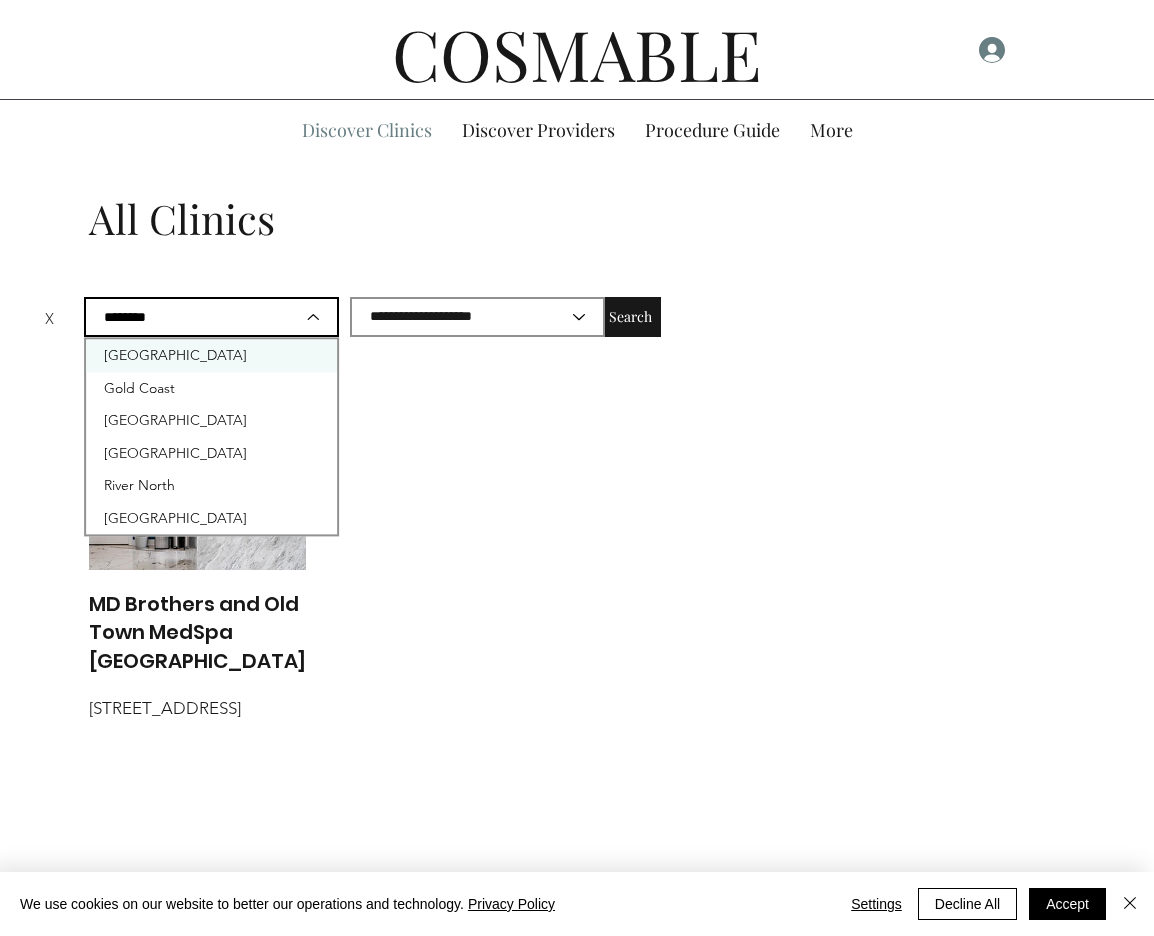 scroll, scrollTop: 2, scrollLeft: 0, axis: vertical 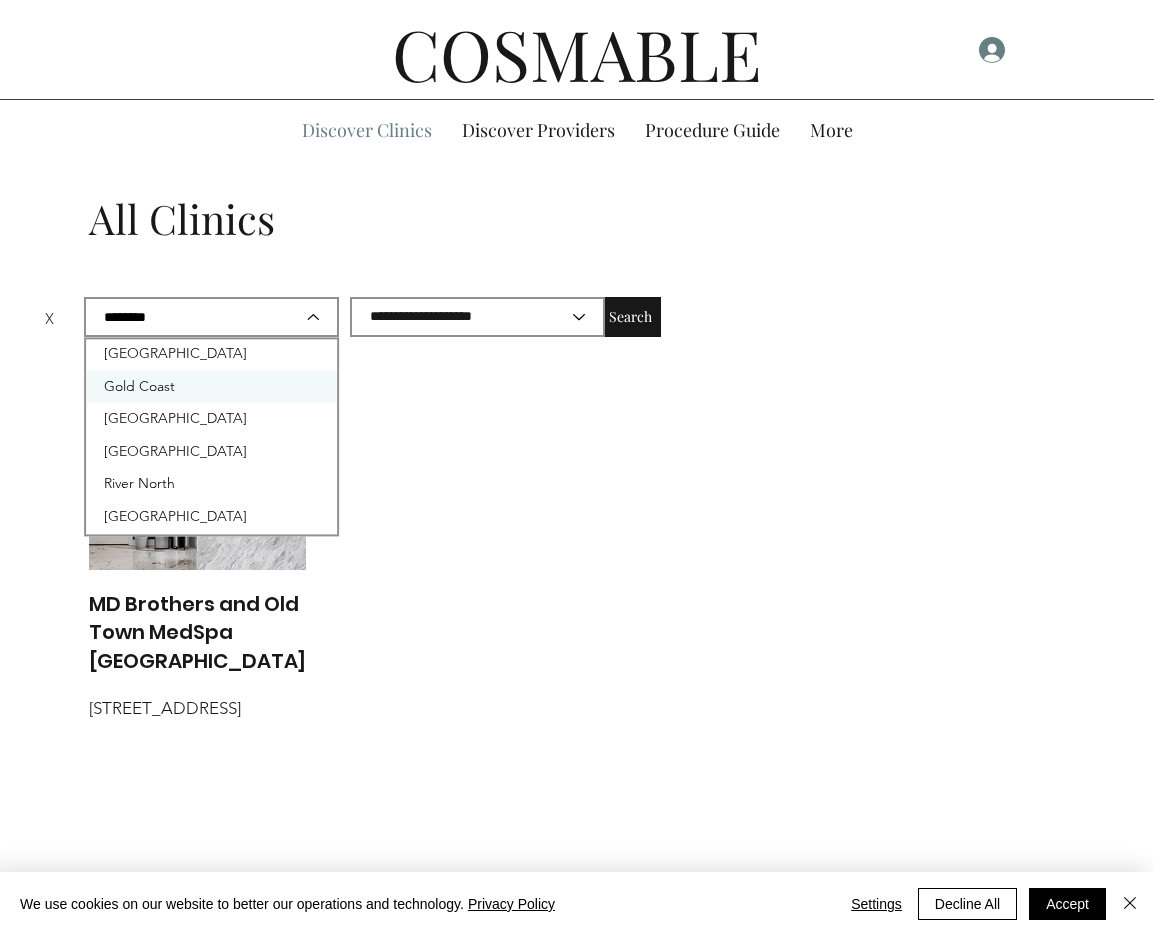 click on "Gold Coast" at bounding box center [211, 386] 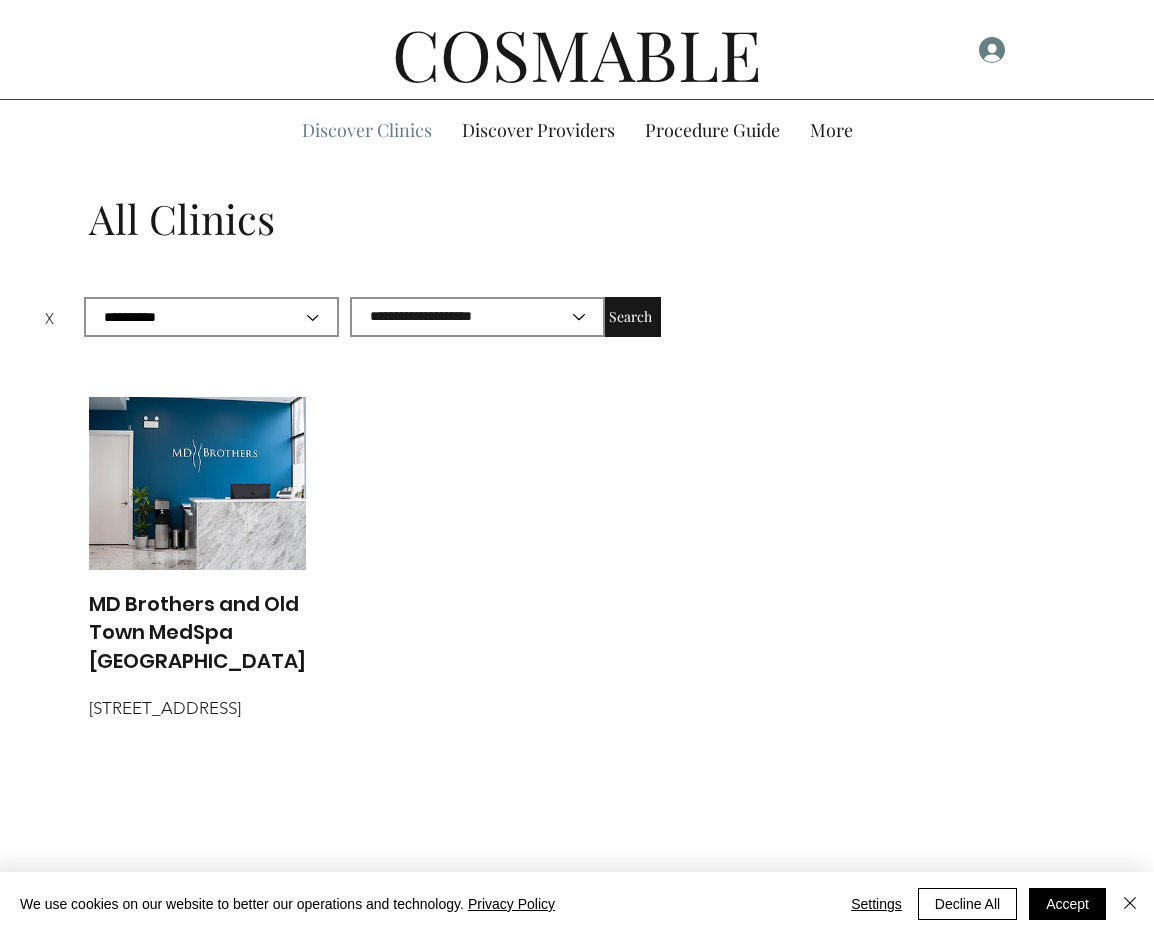 click on "Search" at bounding box center [630, 317] 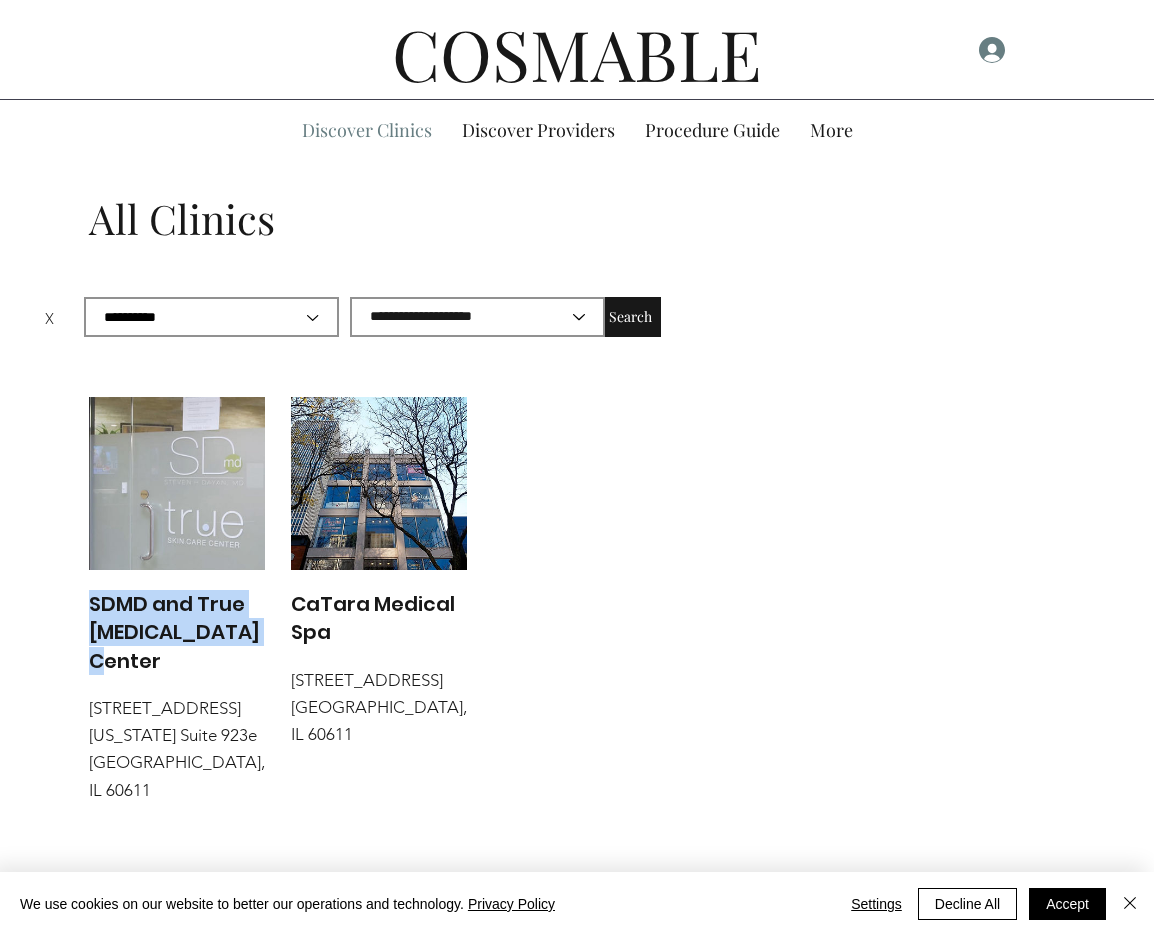 drag, startPoint x: 76, startPoint y: 598, endPoint x: 200, endPoint y: 656, distance: 136.89412 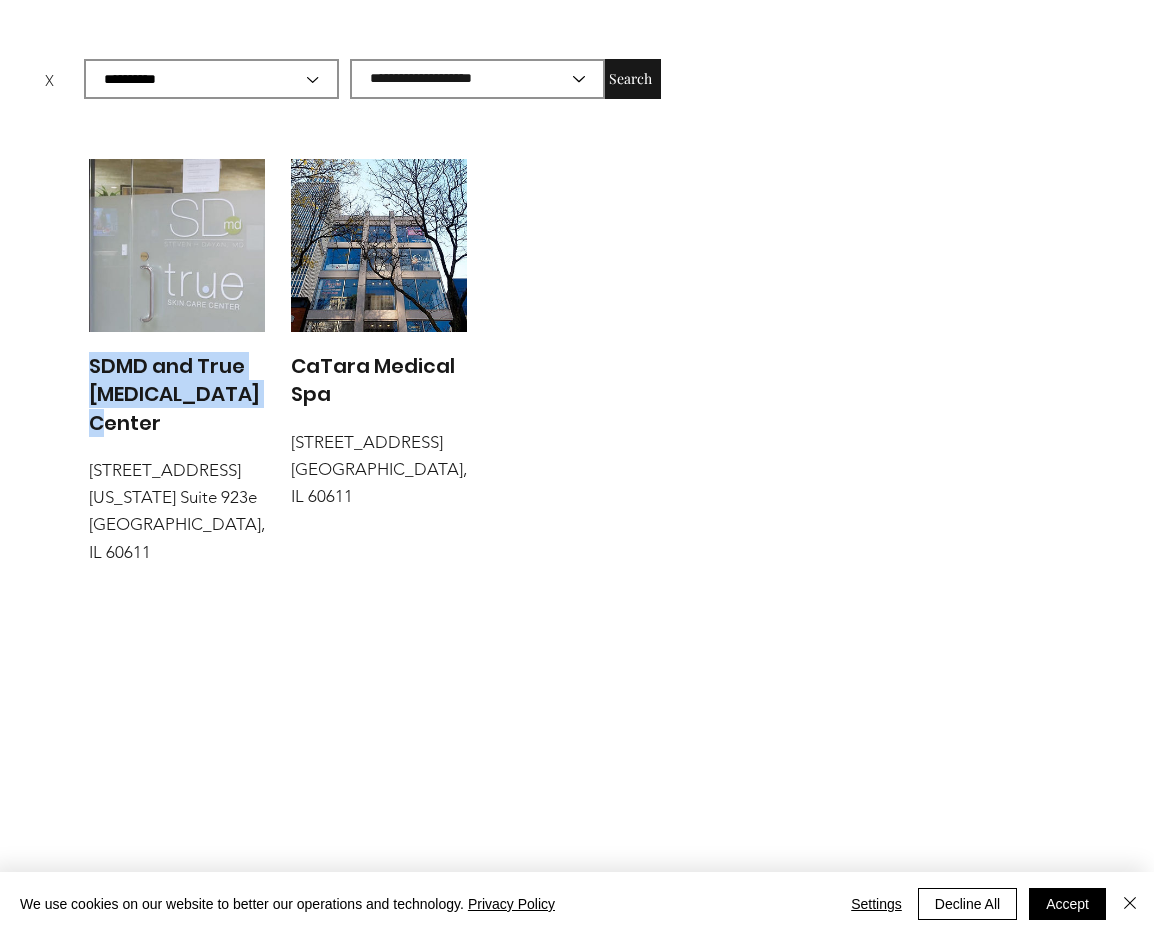 scroll, scrollTop: 243, scrollLeft: 0, axis: vertical 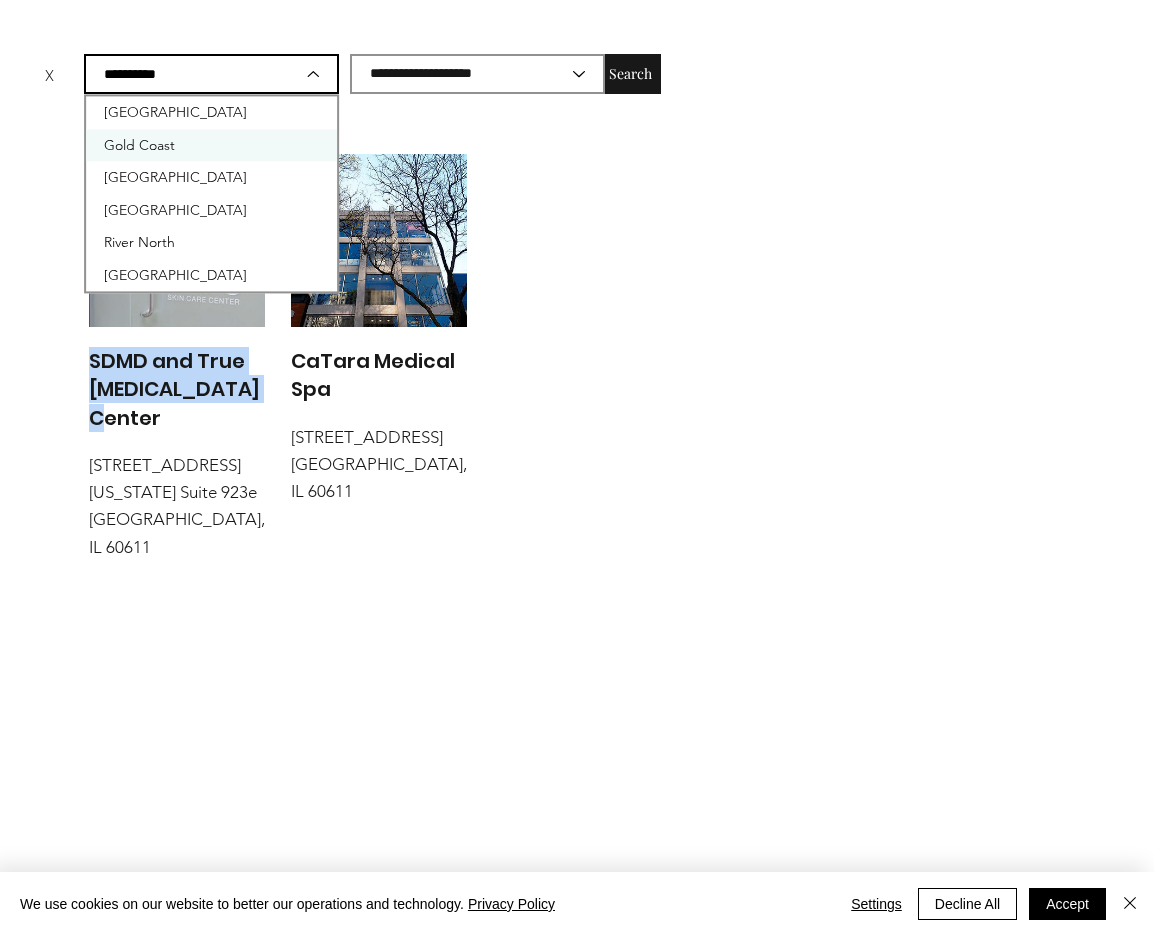 click on "**********" at bounding box center [211, 74] 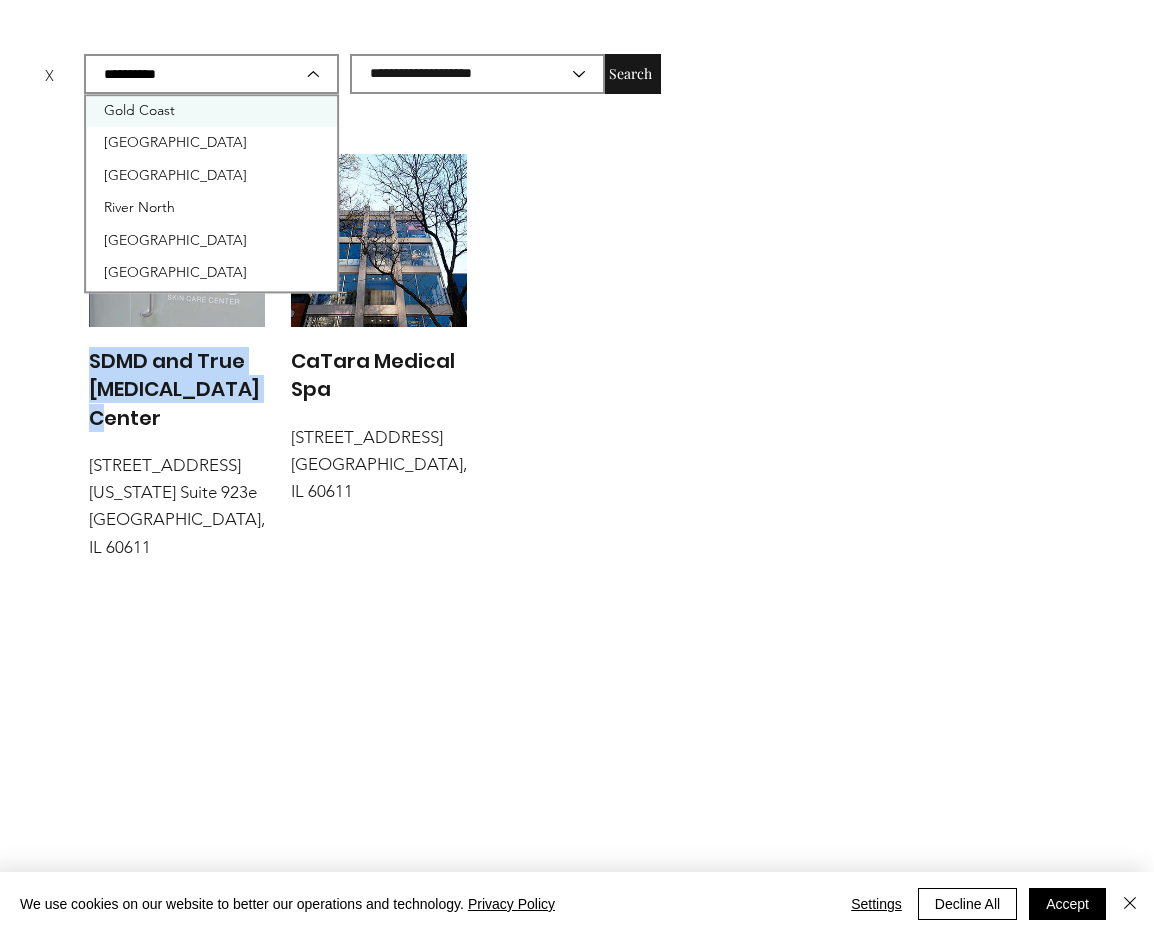 click on "x" at bounding box center [49, 74] 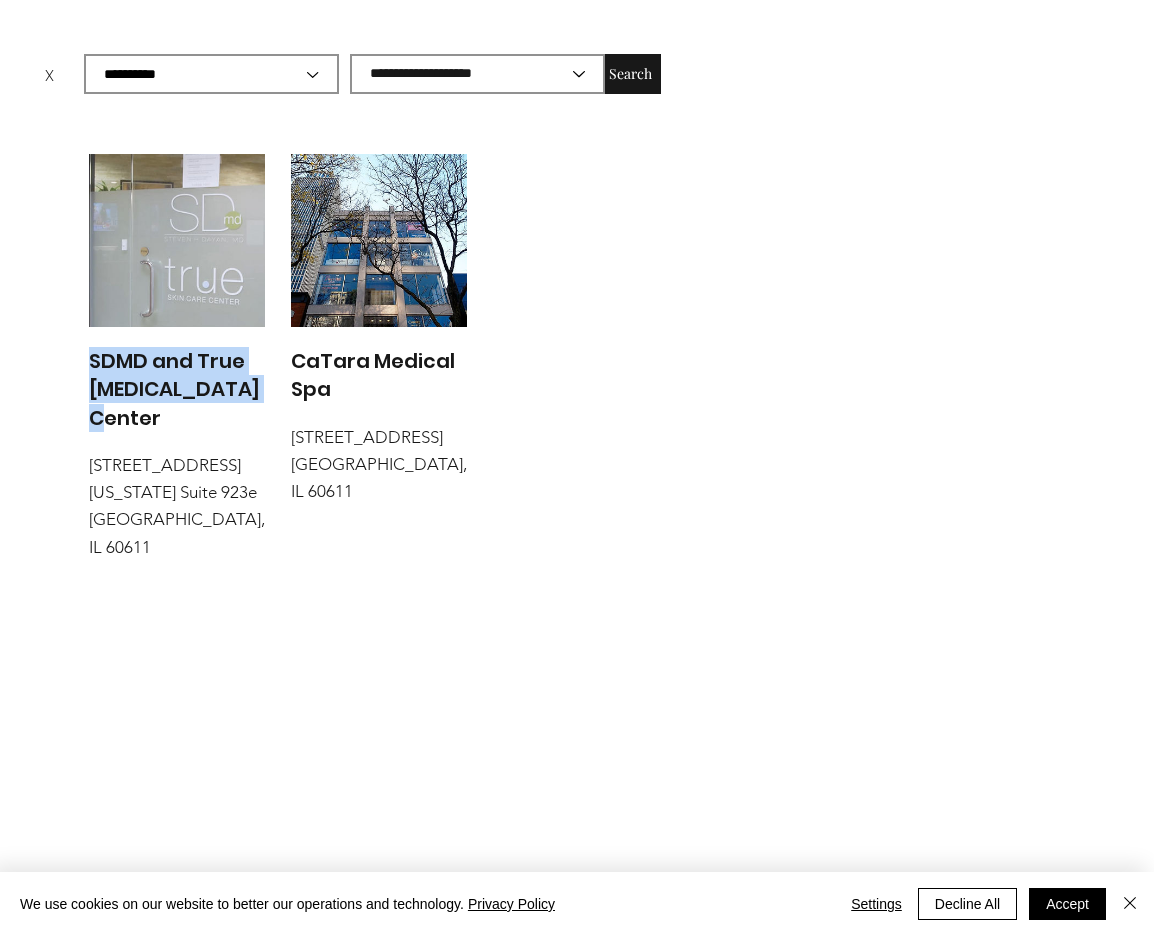 select 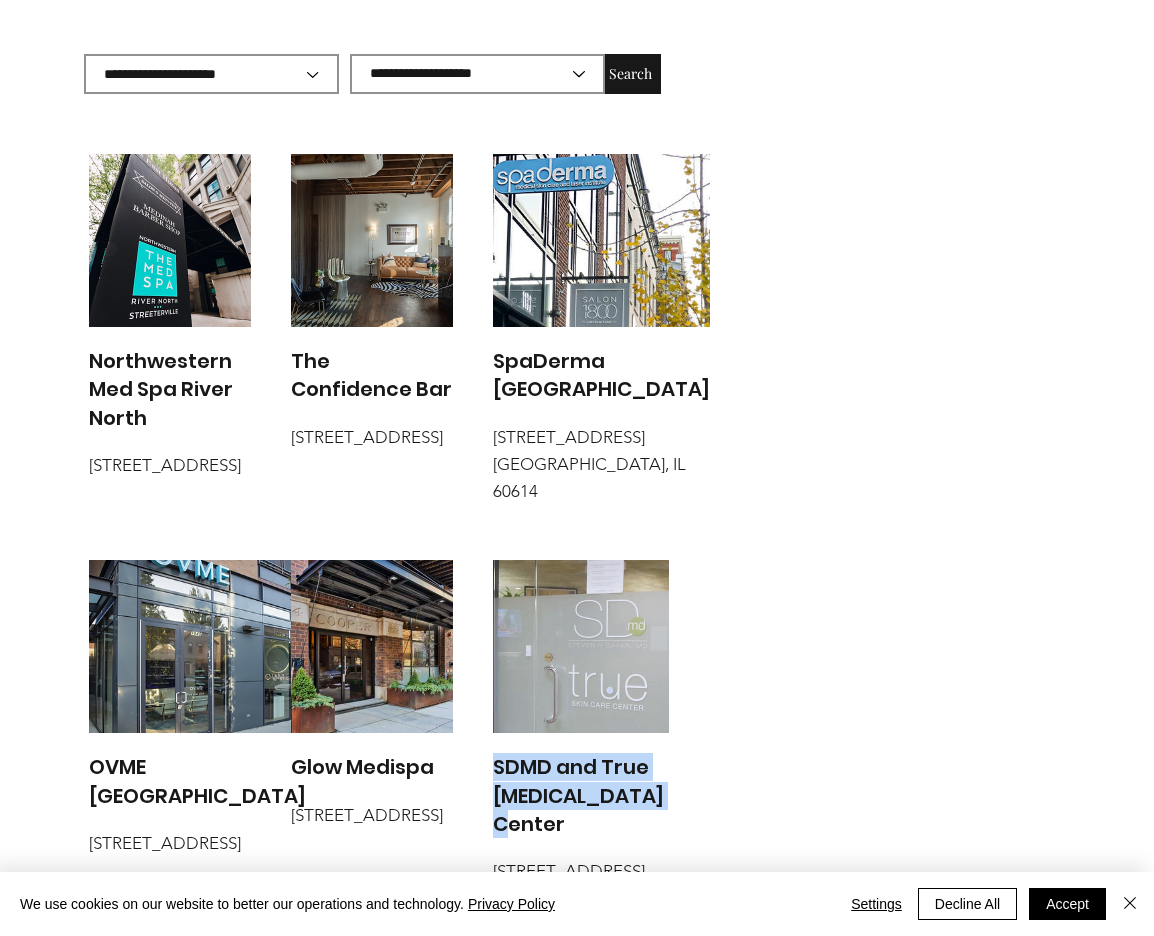 click at bounding box center [372, 240] 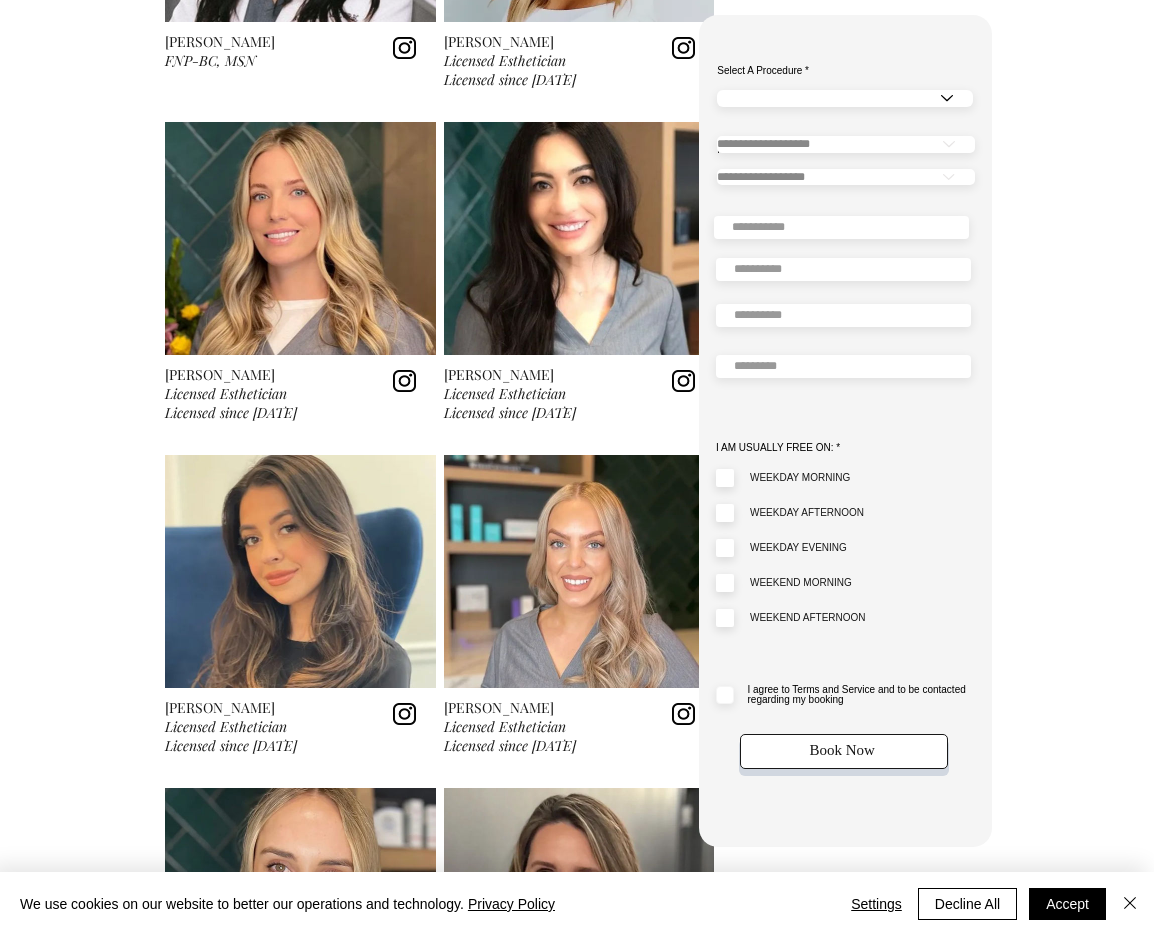 scroll, scrollTop: 2744, scrollLeft: 0, axis: vertical 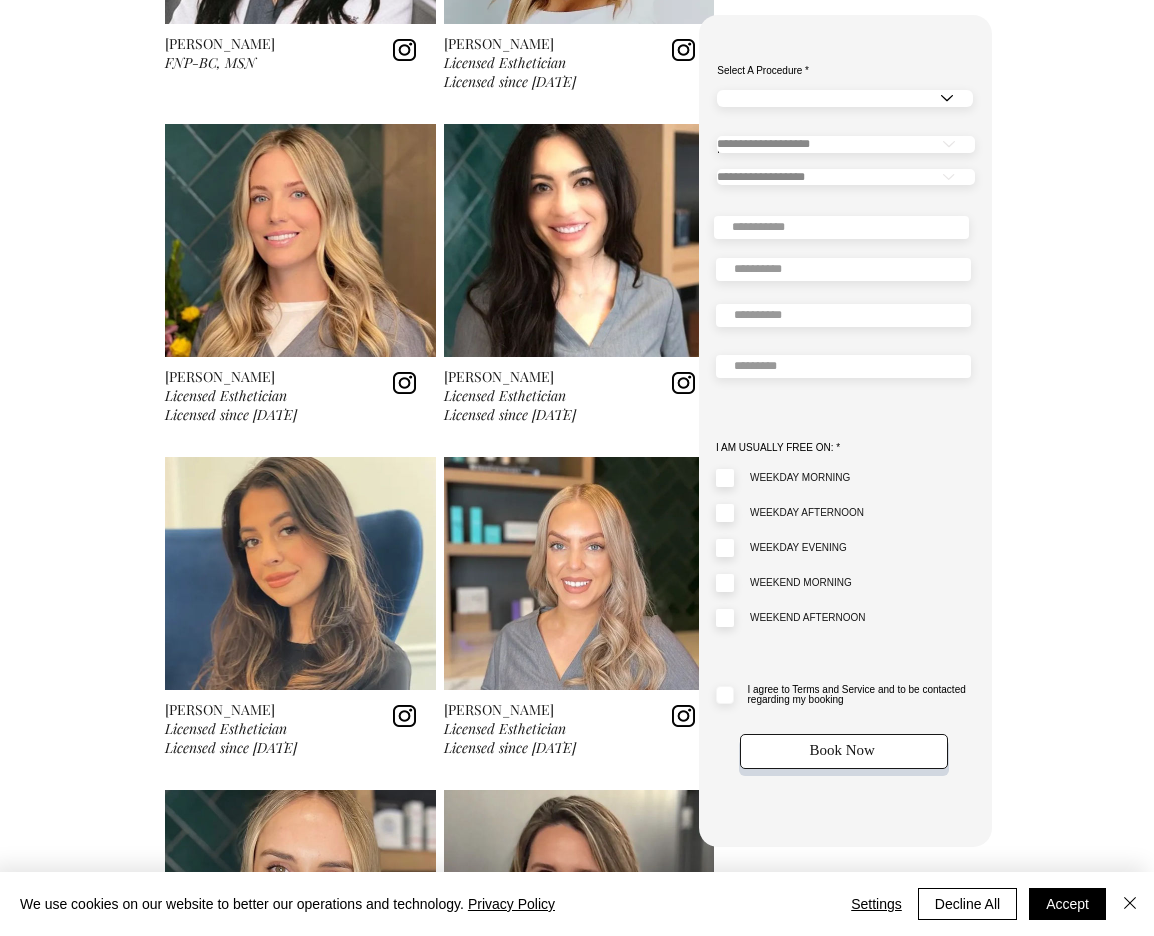 click at bounding box center [404, 383] 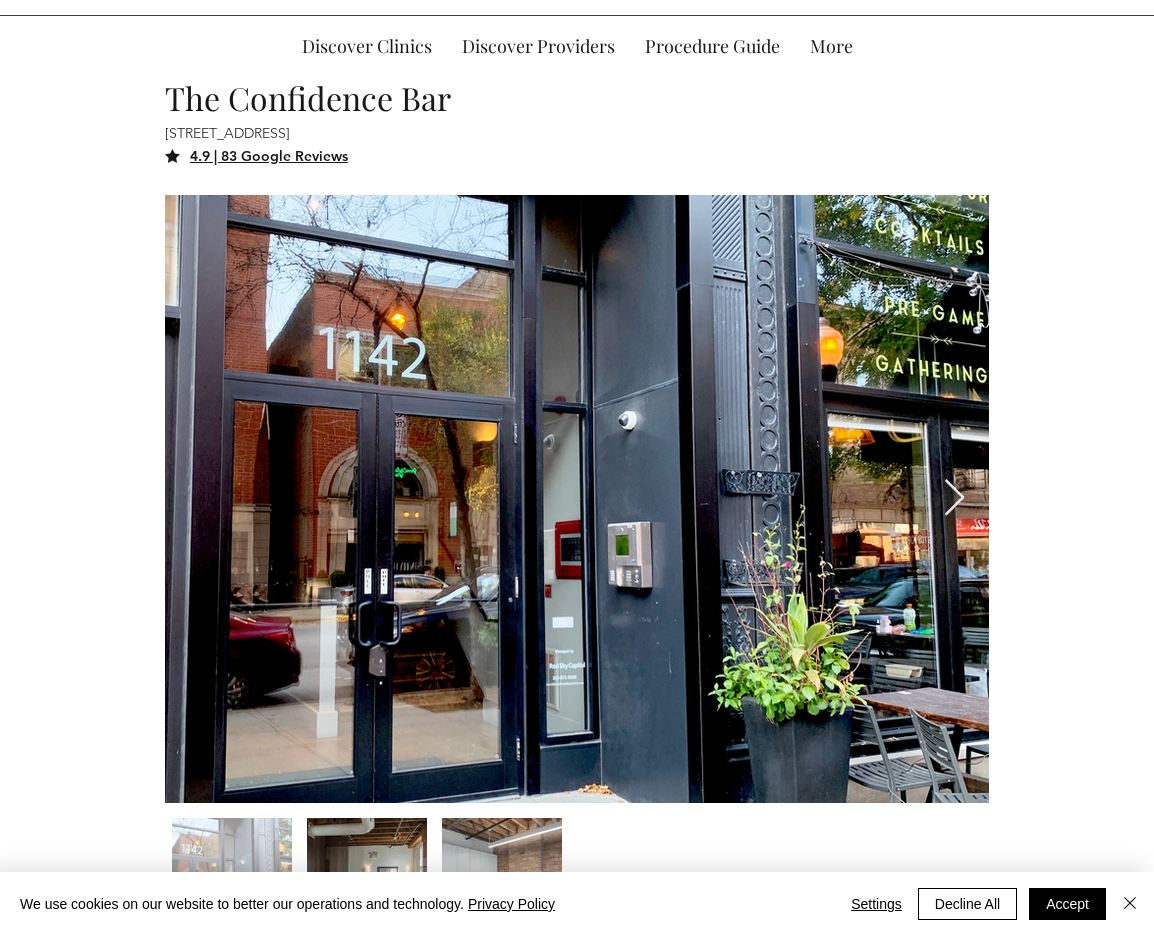scroll, scrollTop: 0, scrollLeft: 0, axis: both 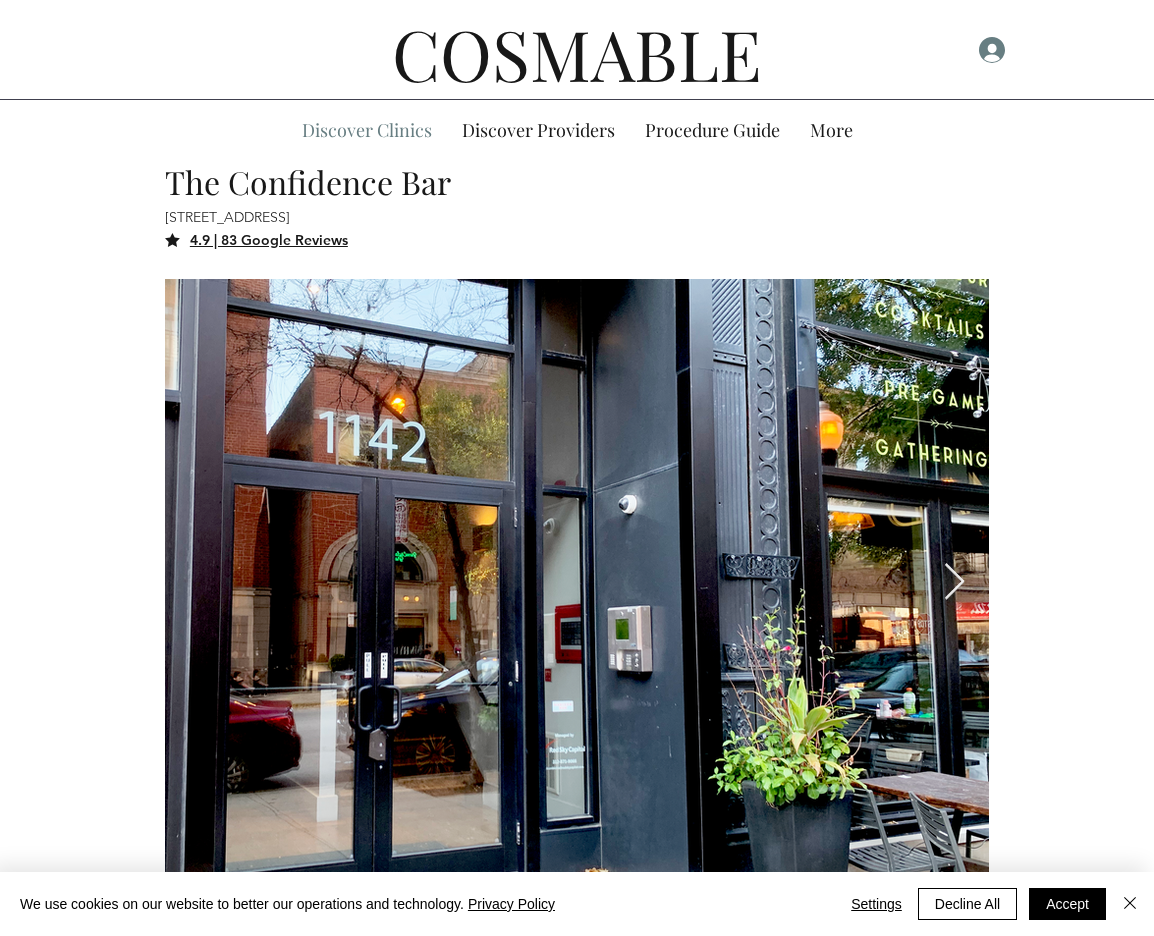 click on "Discover Clinics" at bounding box center (367, 130) 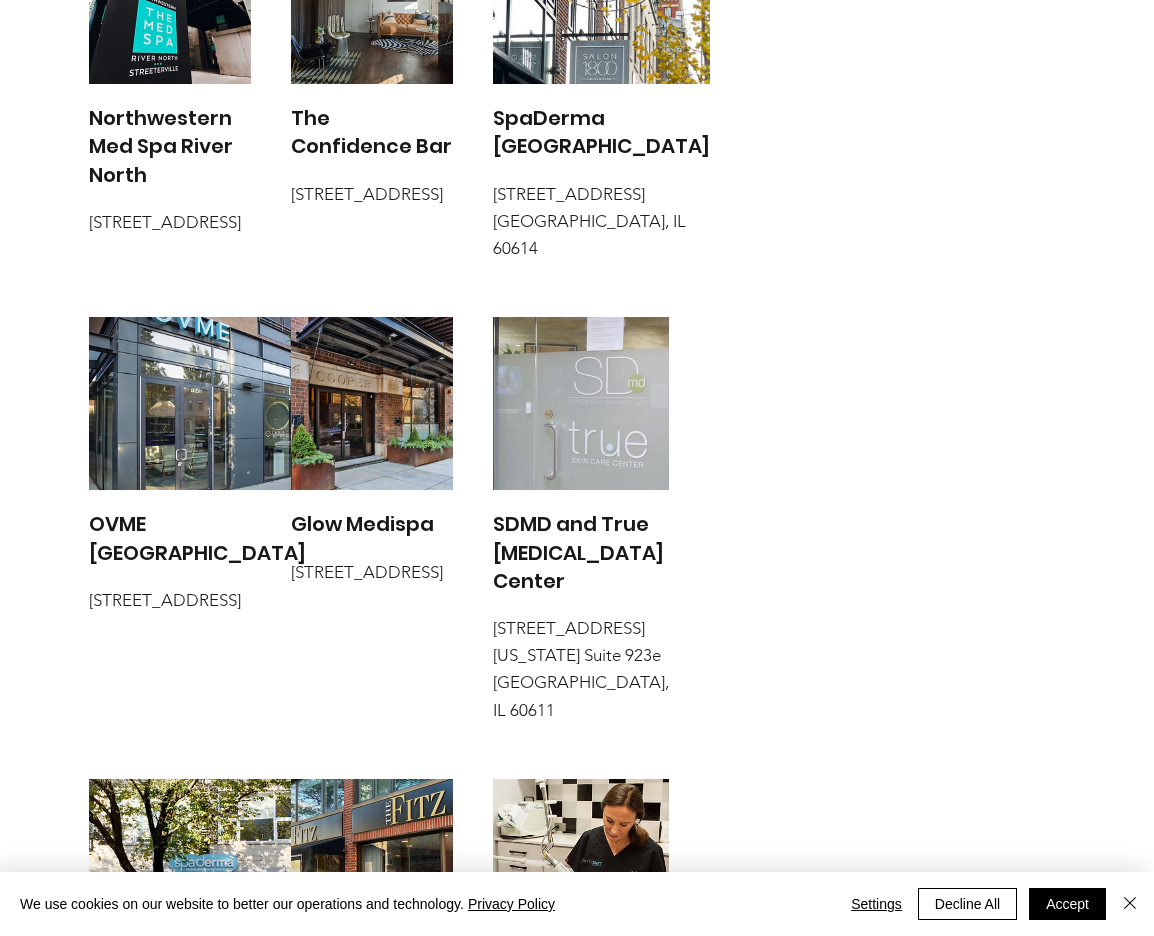 scroll, scrollTop: 485, scrollLeft: 0, axis: vertical 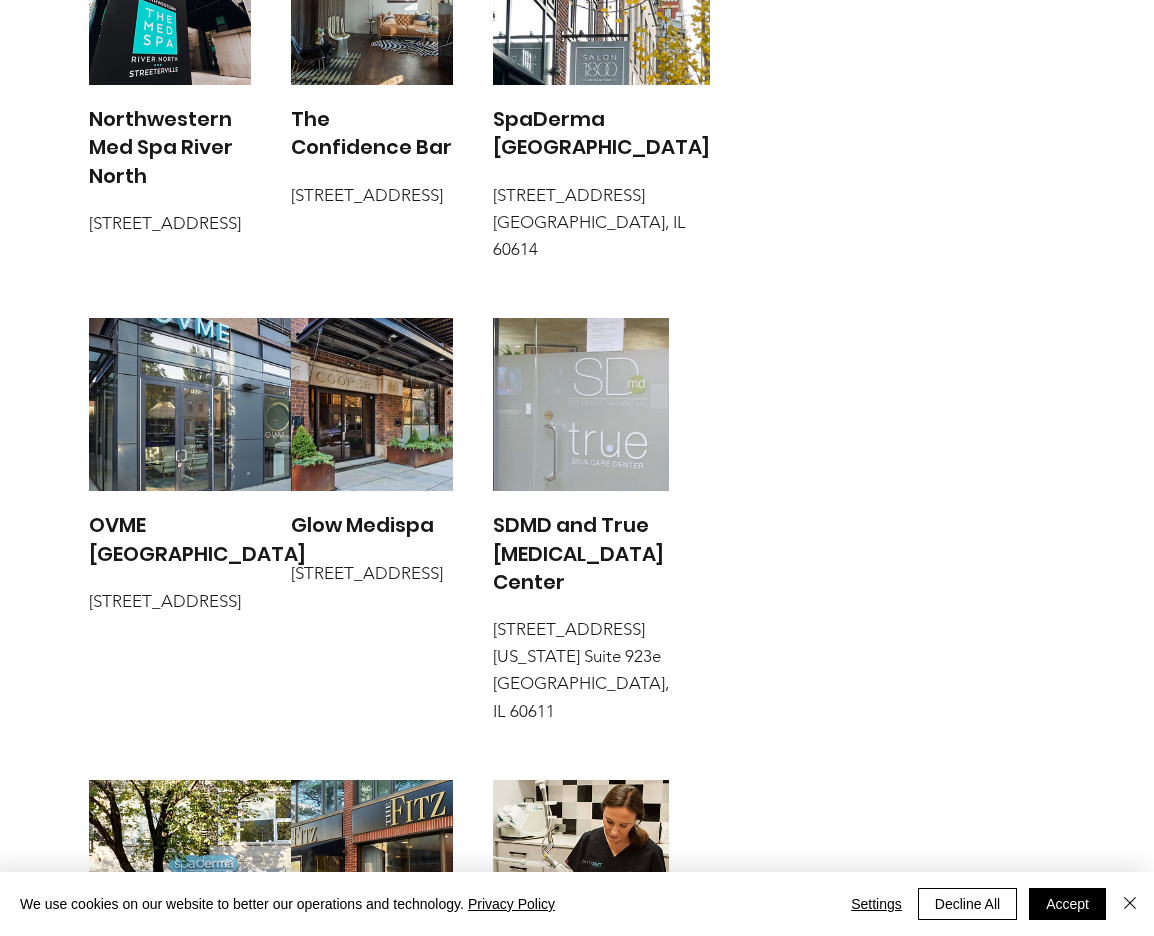 click at bounding box center (197, 404) 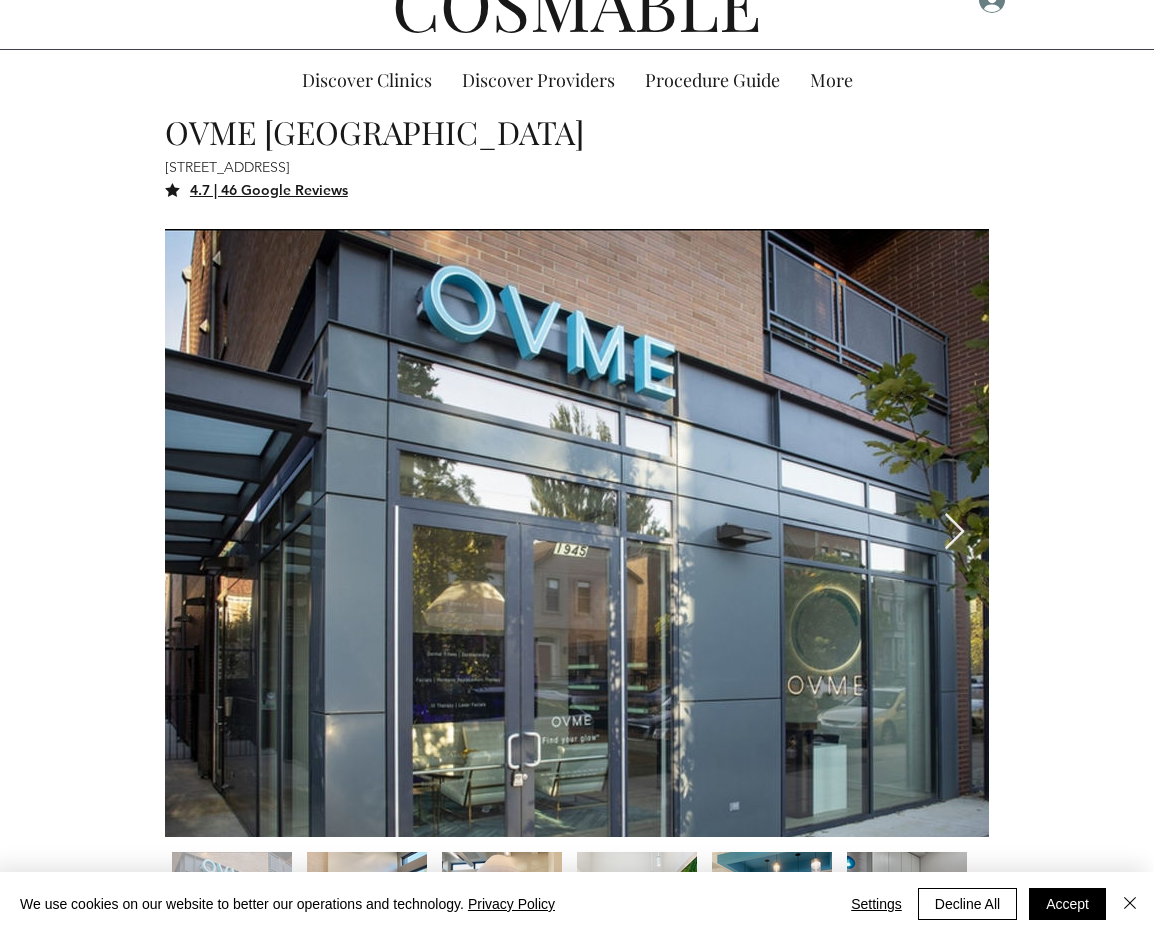 scroll, scrollTop: 0, scrollLeft: 0, axis: both 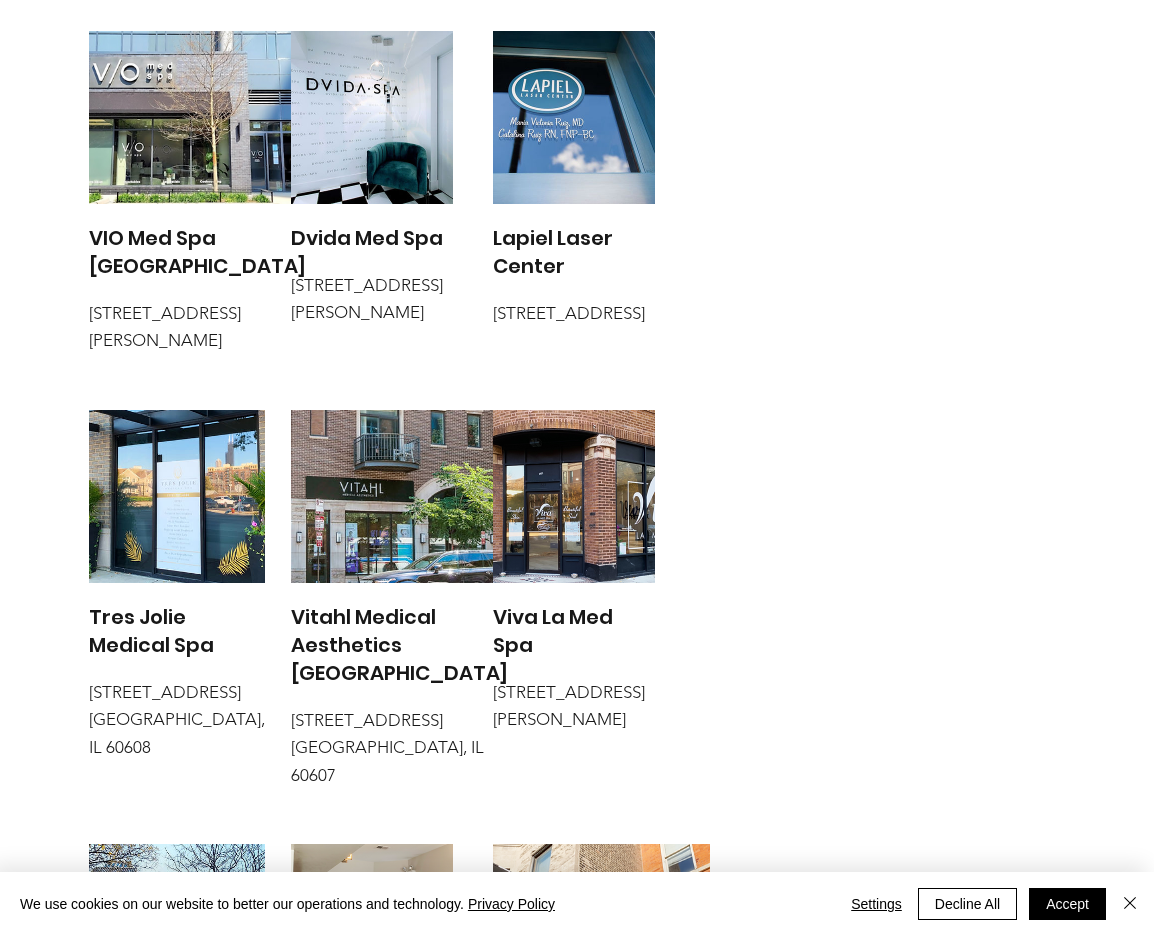 click at bounding box center (574, 117) 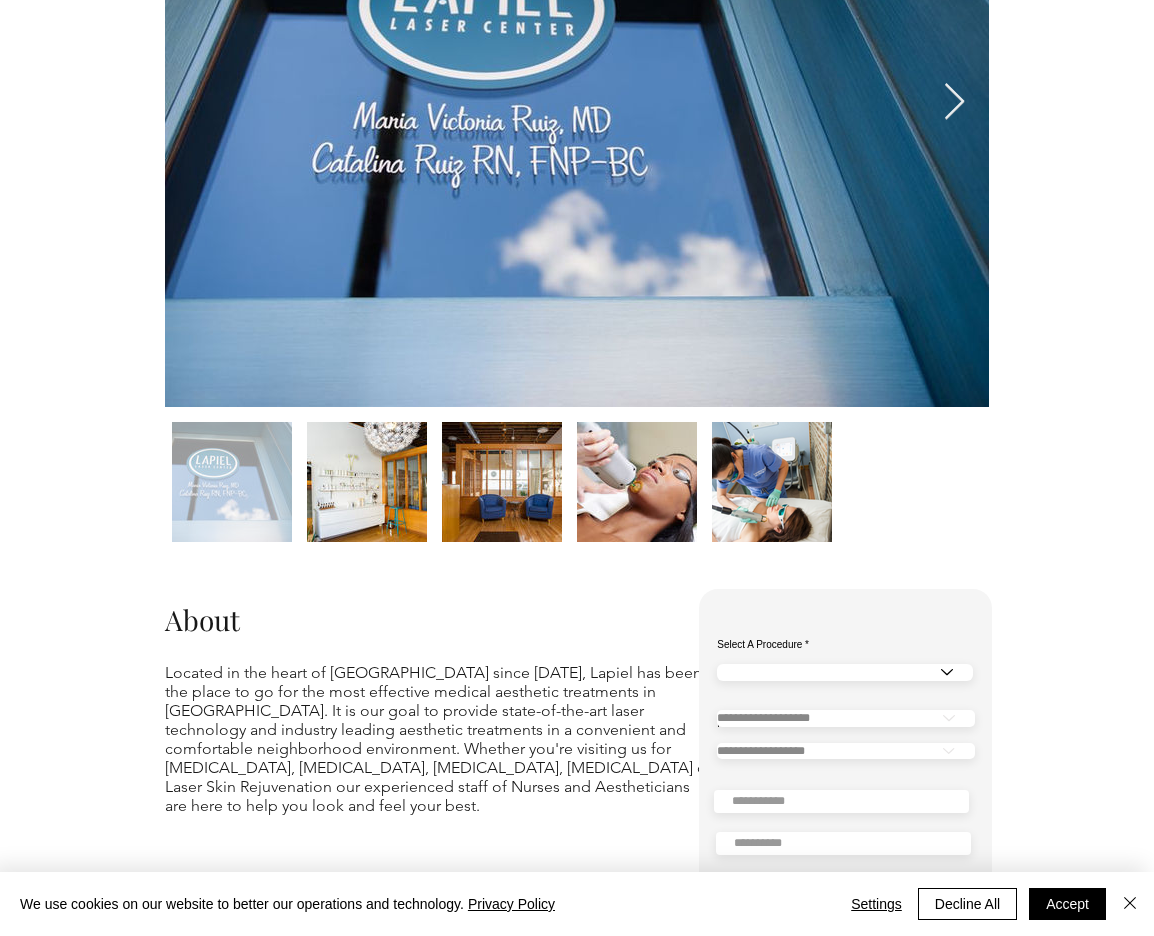 scroll, scrollTop: 601, scrollLeft: 0, axis: vertical 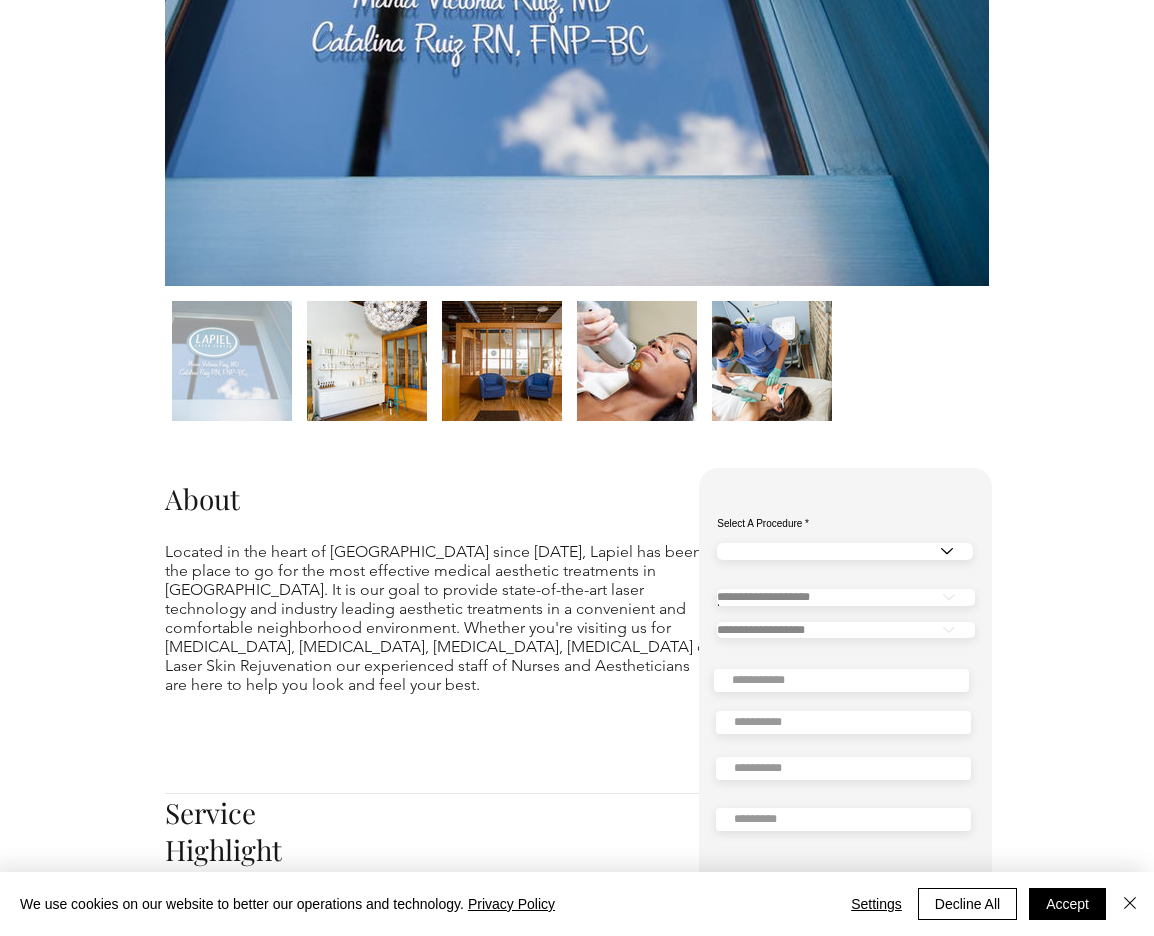 click at bounding box center (367, 361) 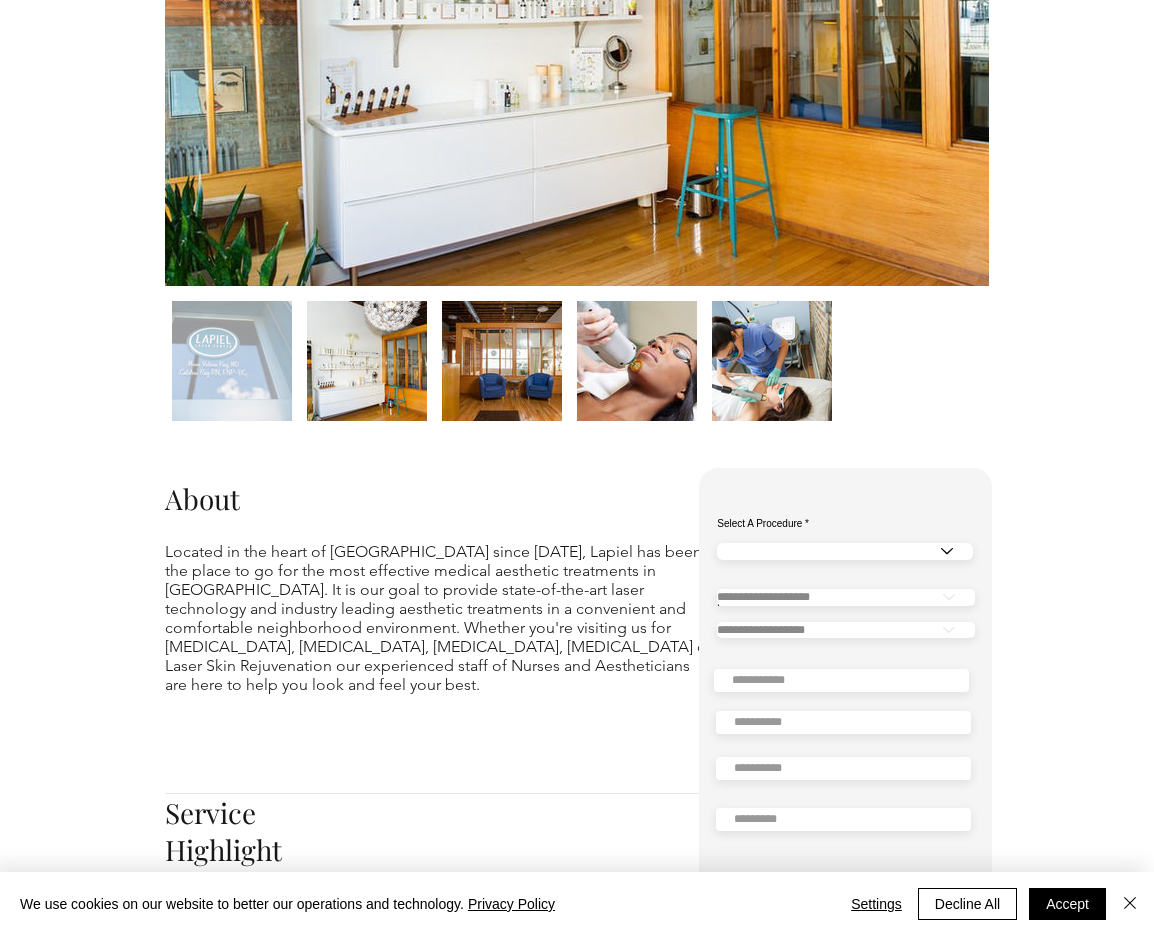 scroll, scrollTop: 0, scrollLeft: 824, axis: horizontal 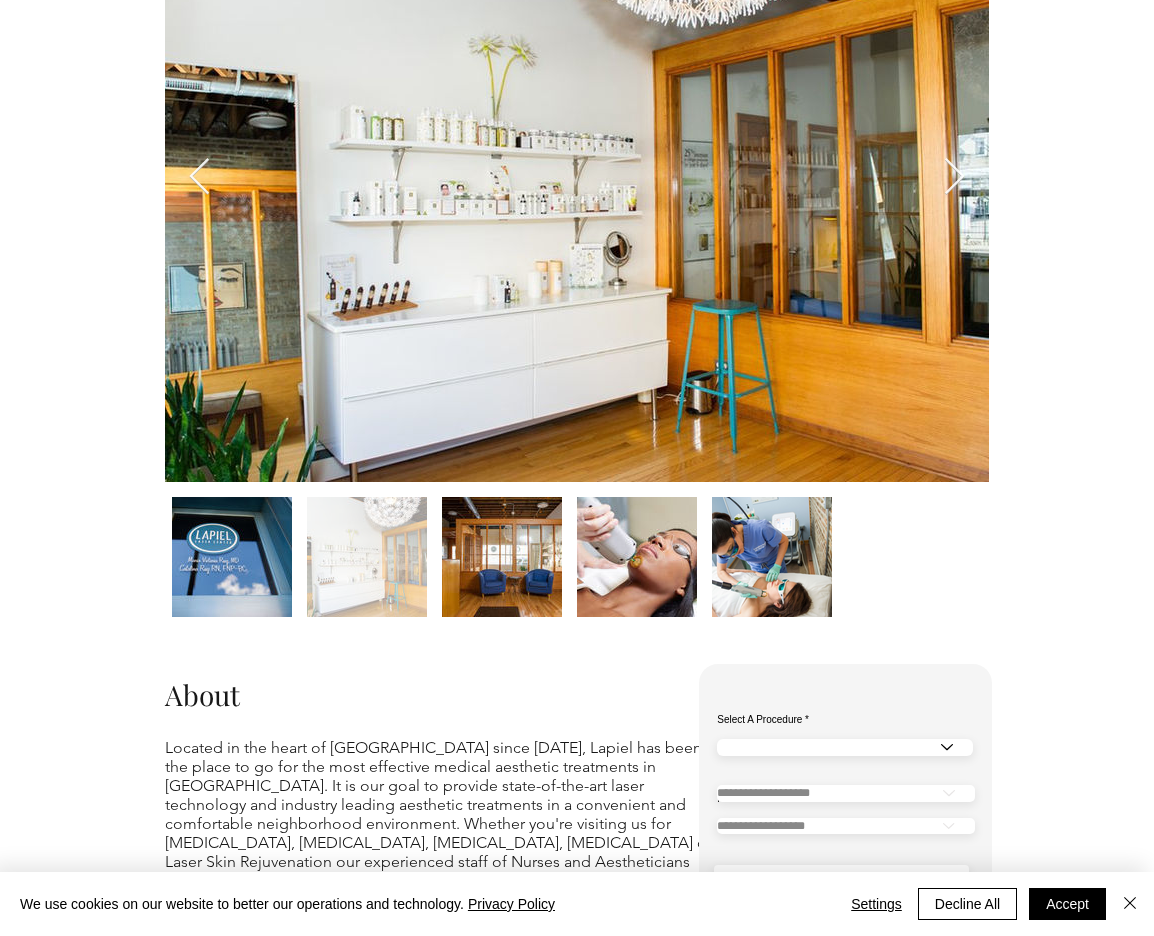 click at bounding box center (502, 557) 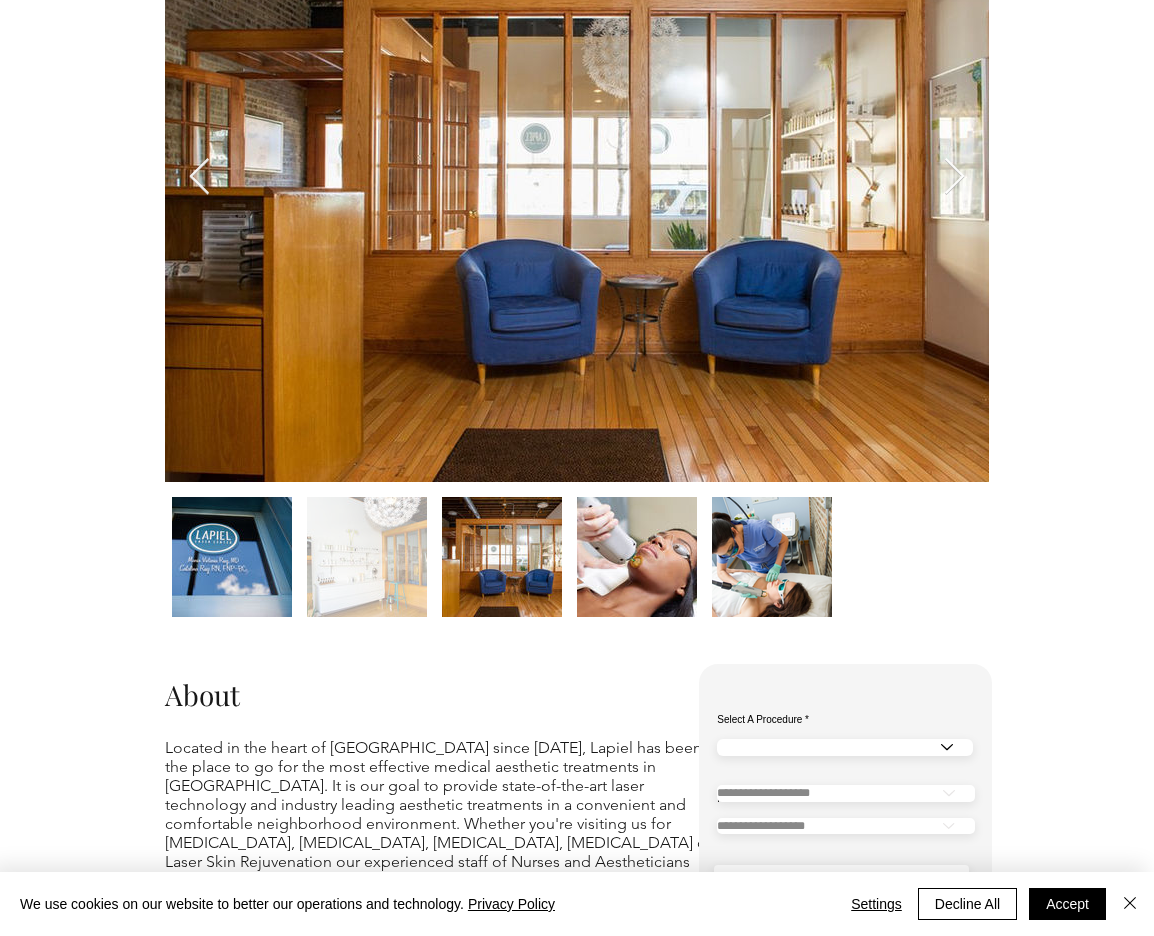 scroll, scrollTop: 0, scrollLeft: 1648, axis: horizontal 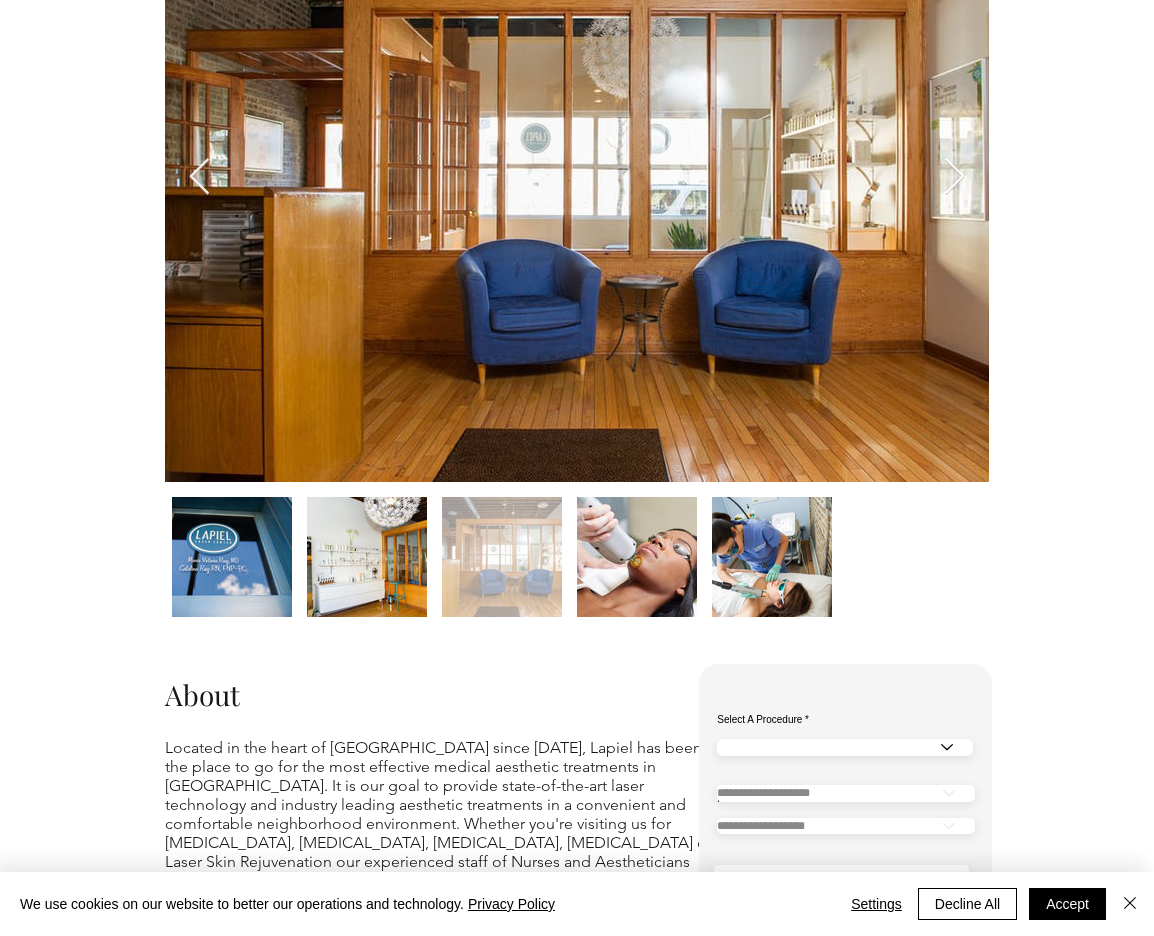 click at bounding box center (637, 557) 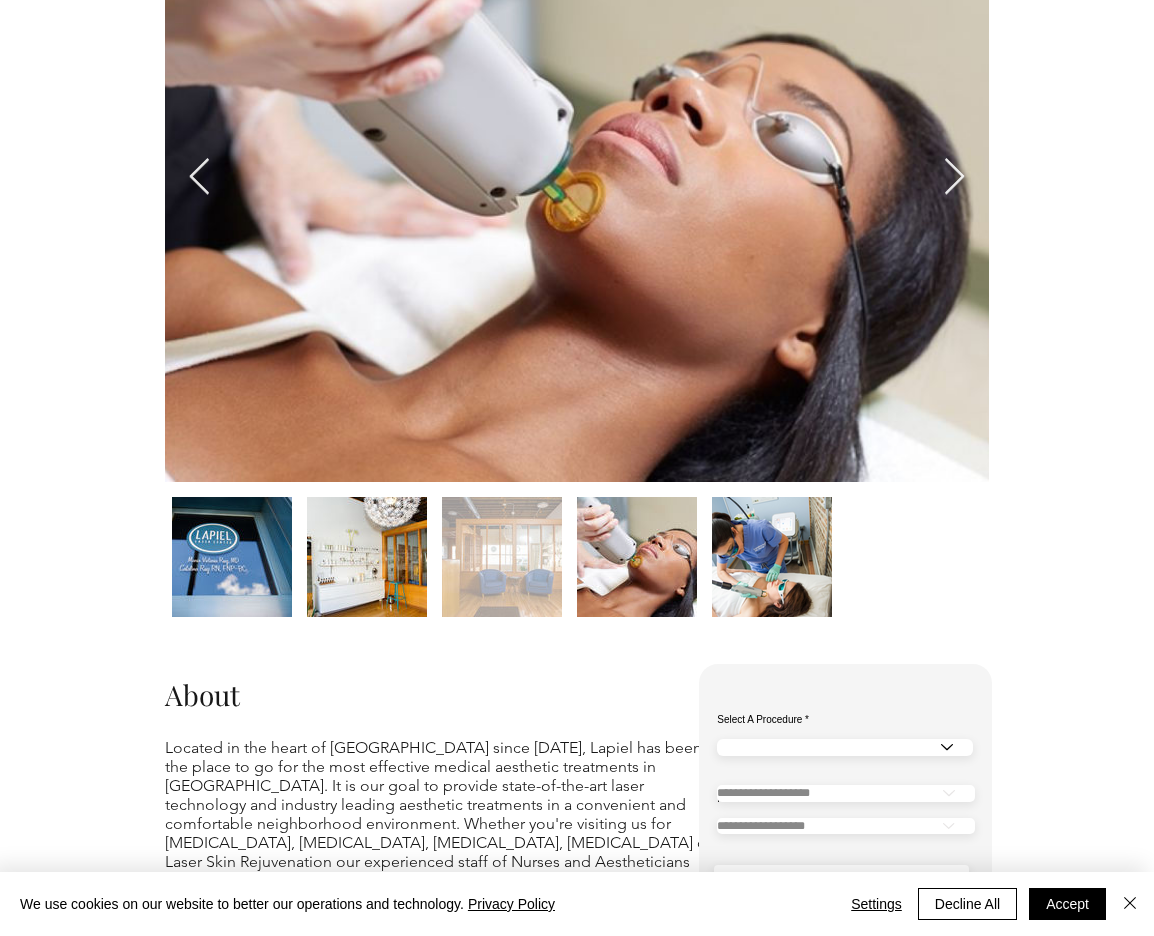 scroll, scrollTop: 0, scrollLeft: 2472, axis: horizontal 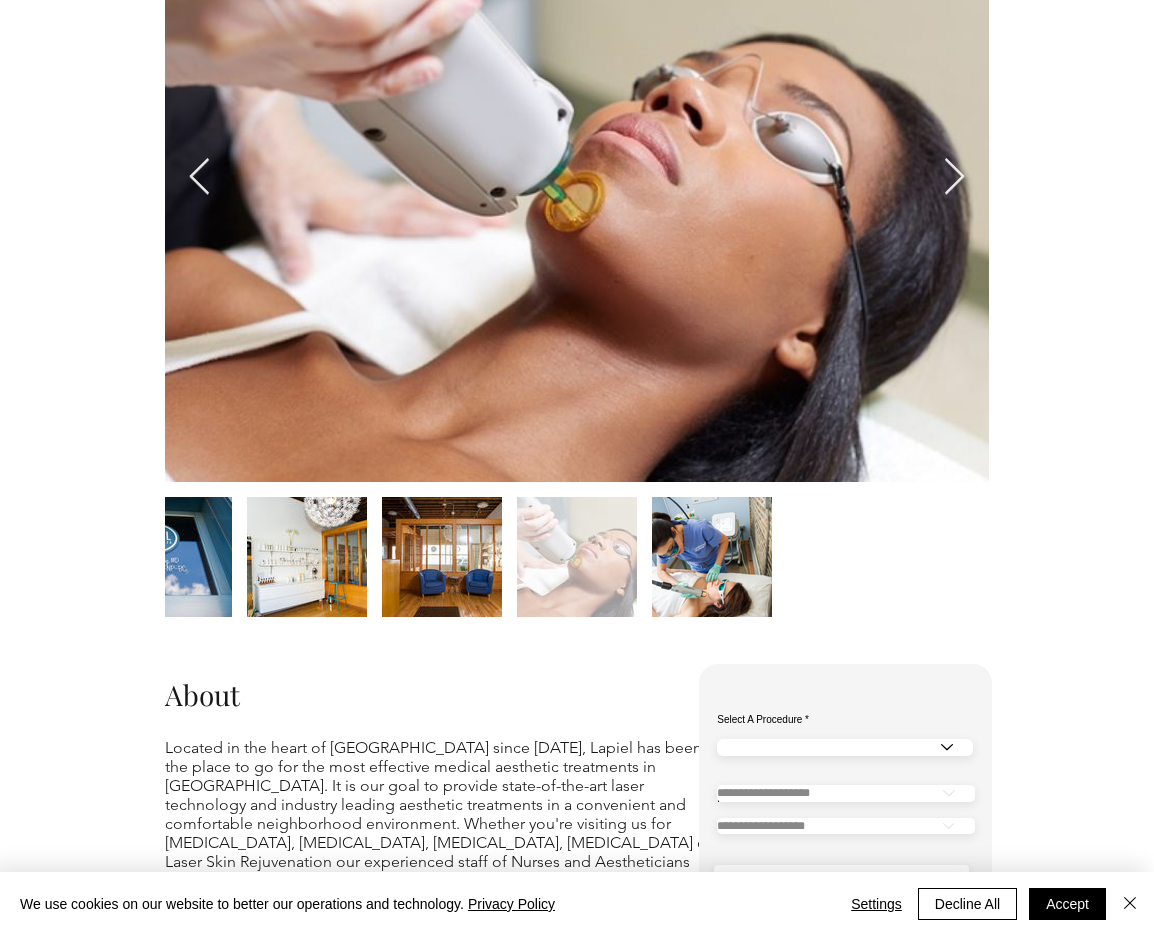 click at bounding box center [712, 557] 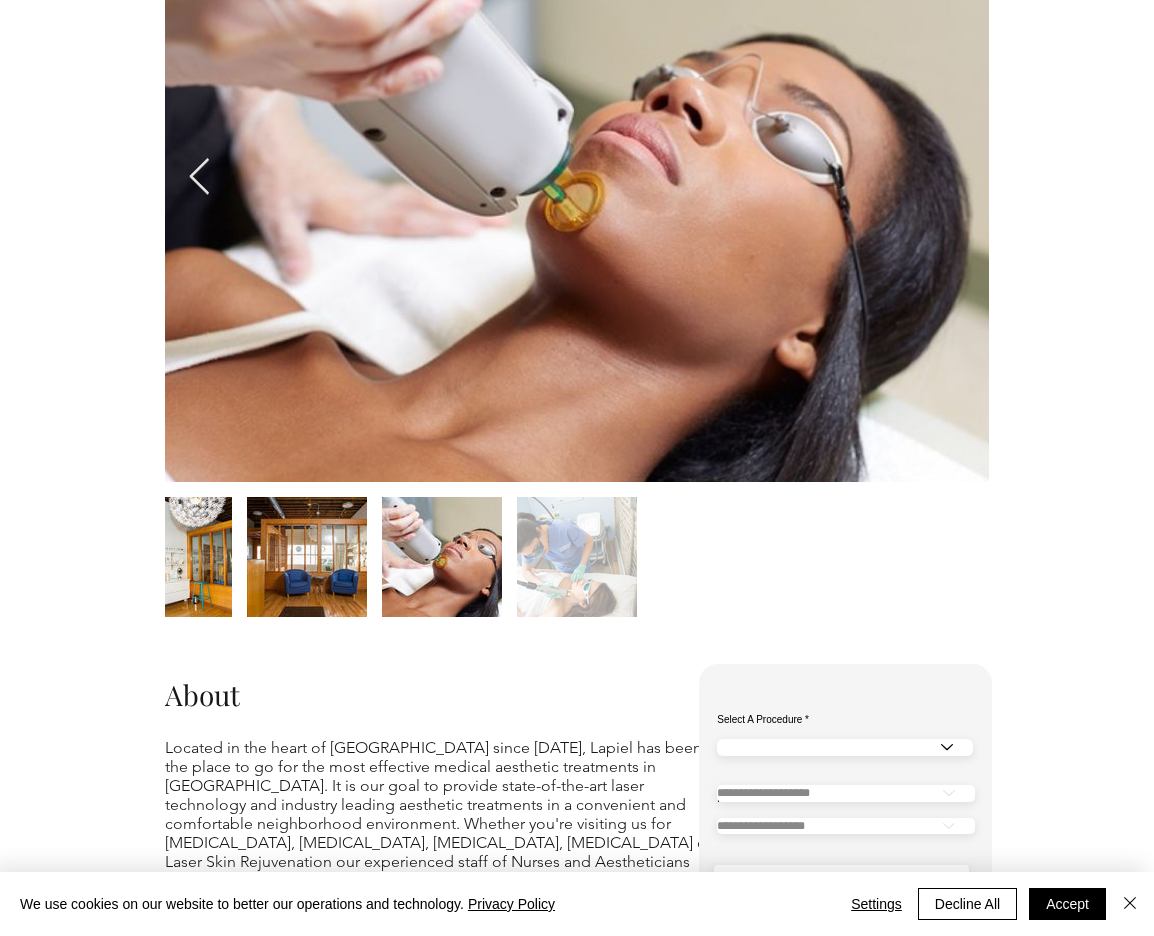 scroll, scrollTop: 0, scrollLeft: 3296, axis: horizontal 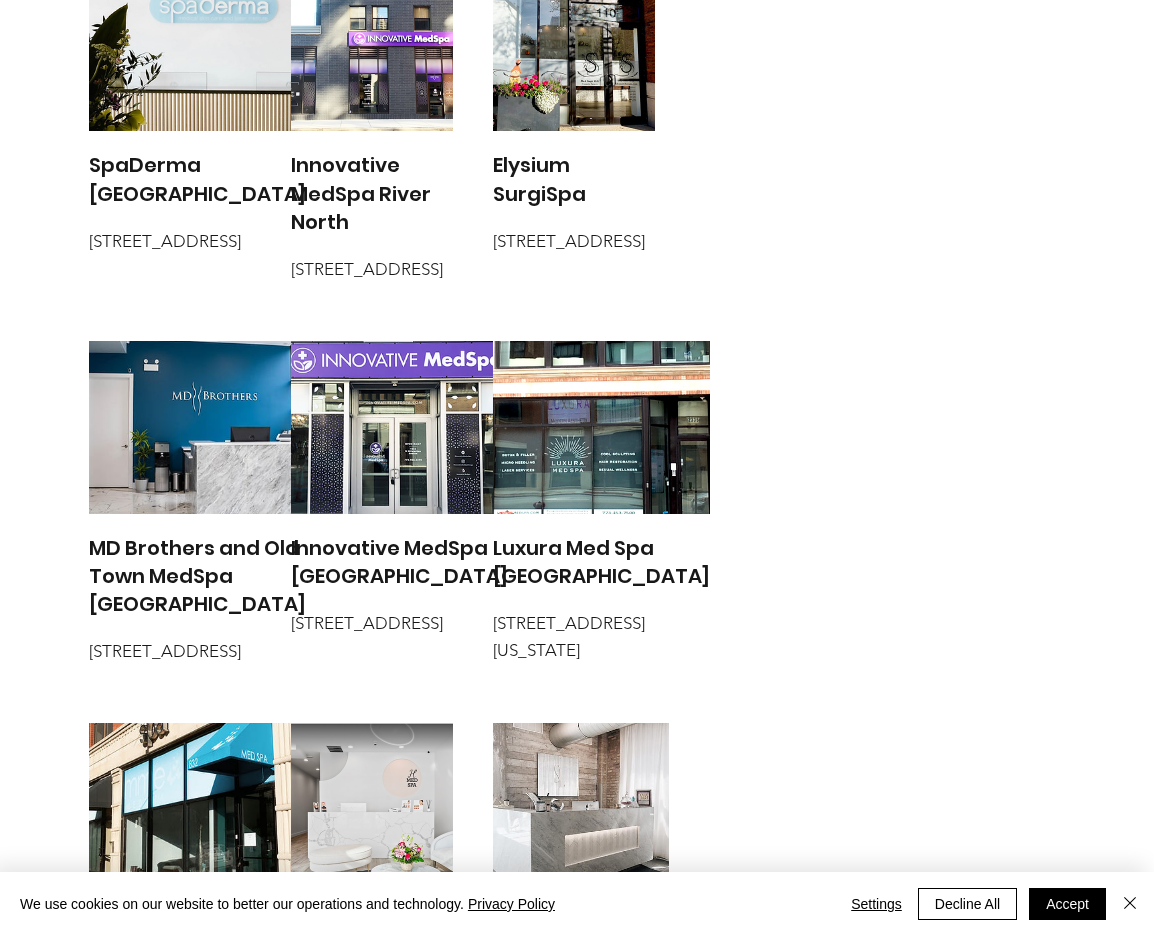 click at bounding box center (197, 44) 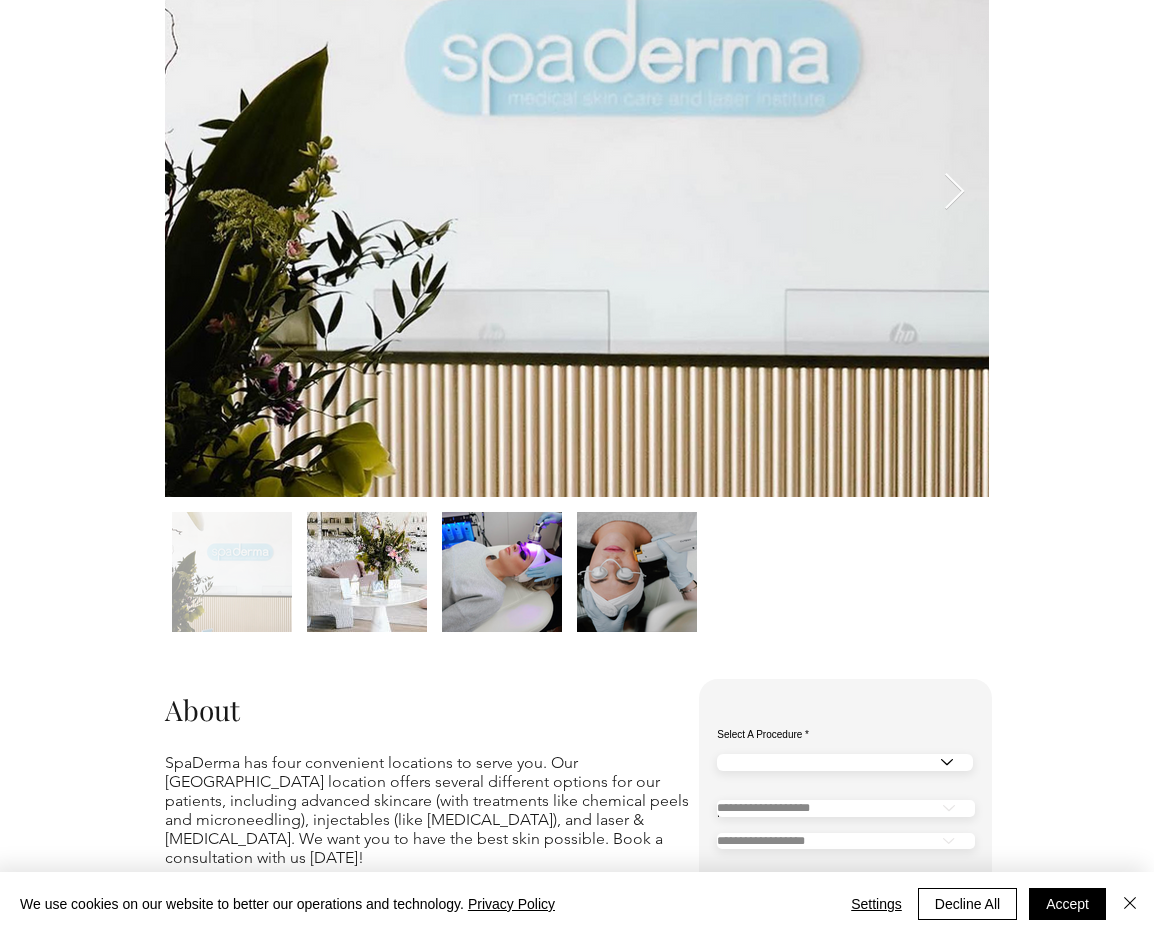 scroll, scrollTop: 393, scrollLeft: 0, axis: vertical 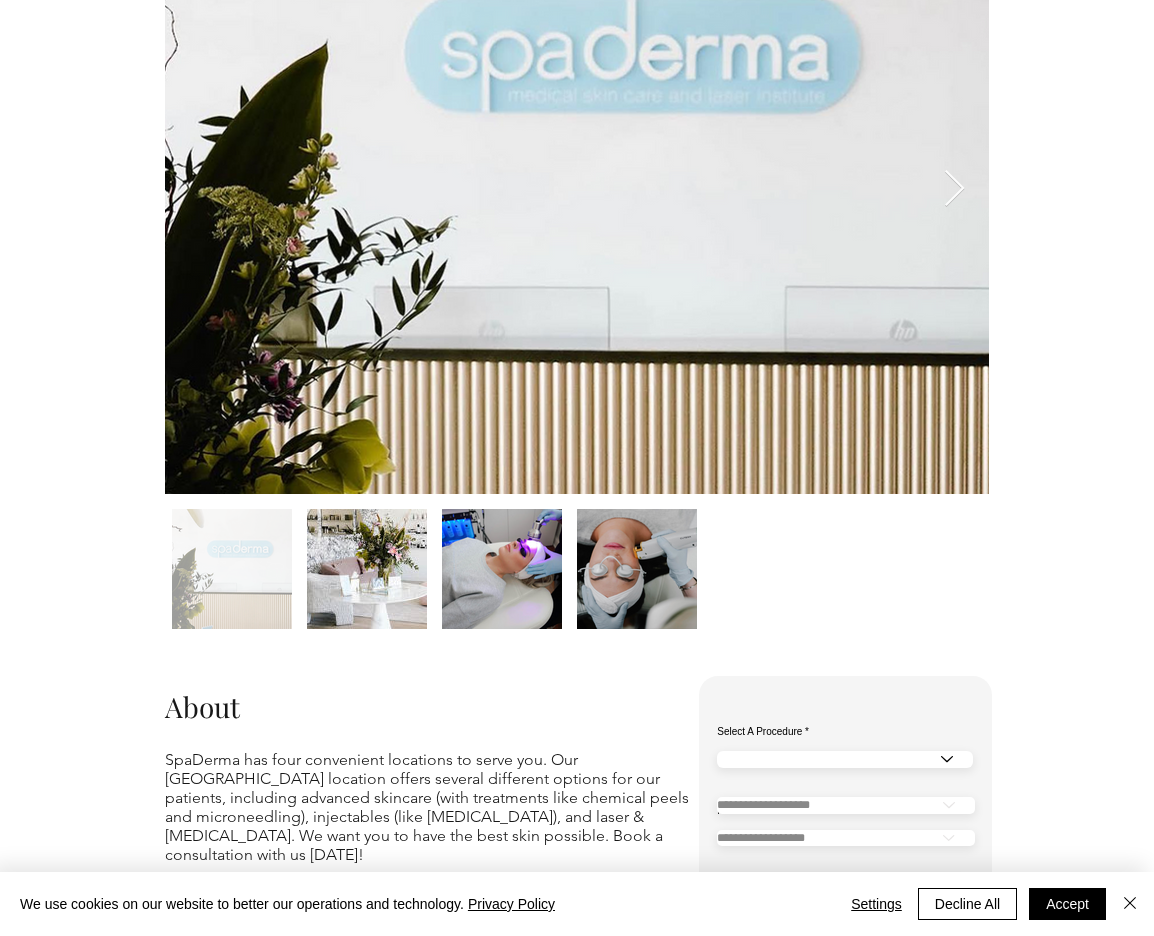 click at bounding box center (367, 569) 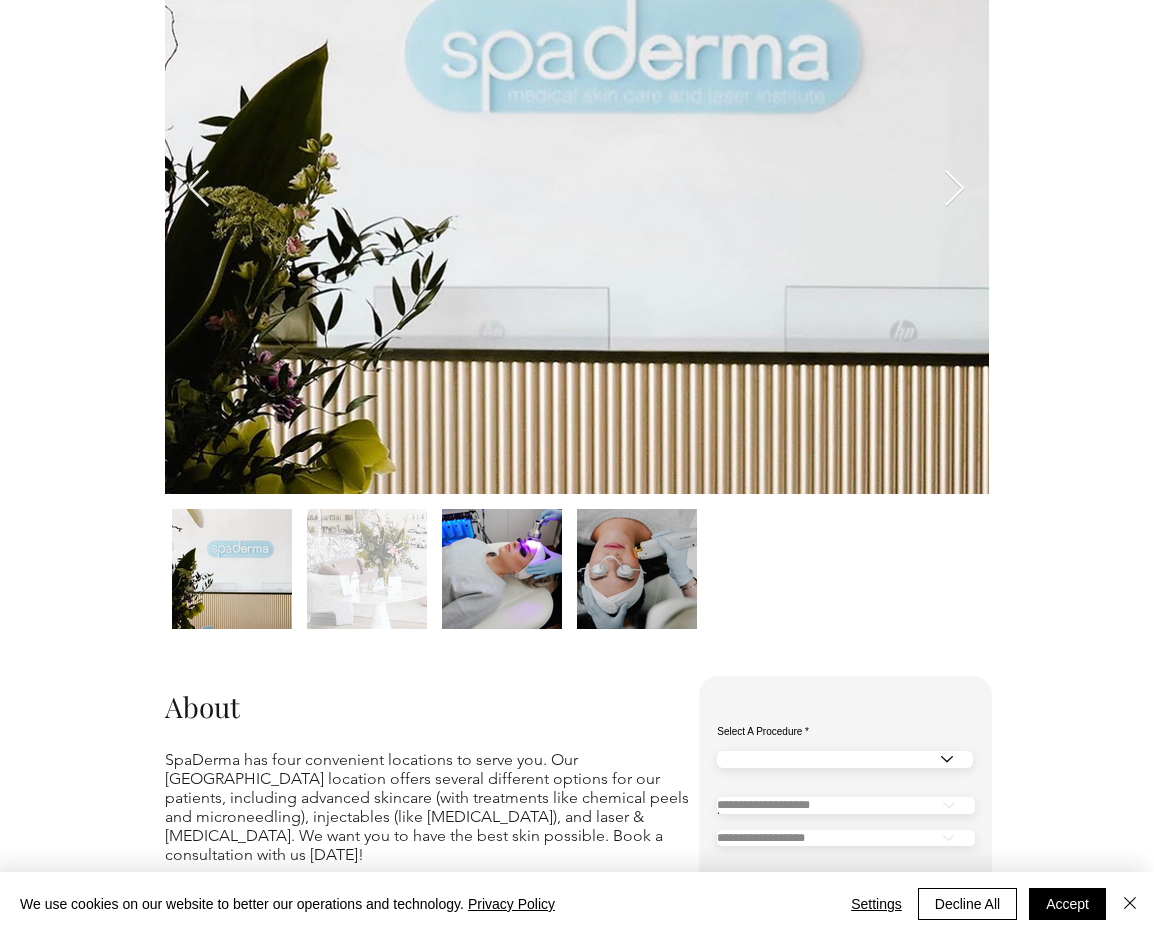 scroll, scrollTop: 0, scrollLeft: 824, axis: horizontal 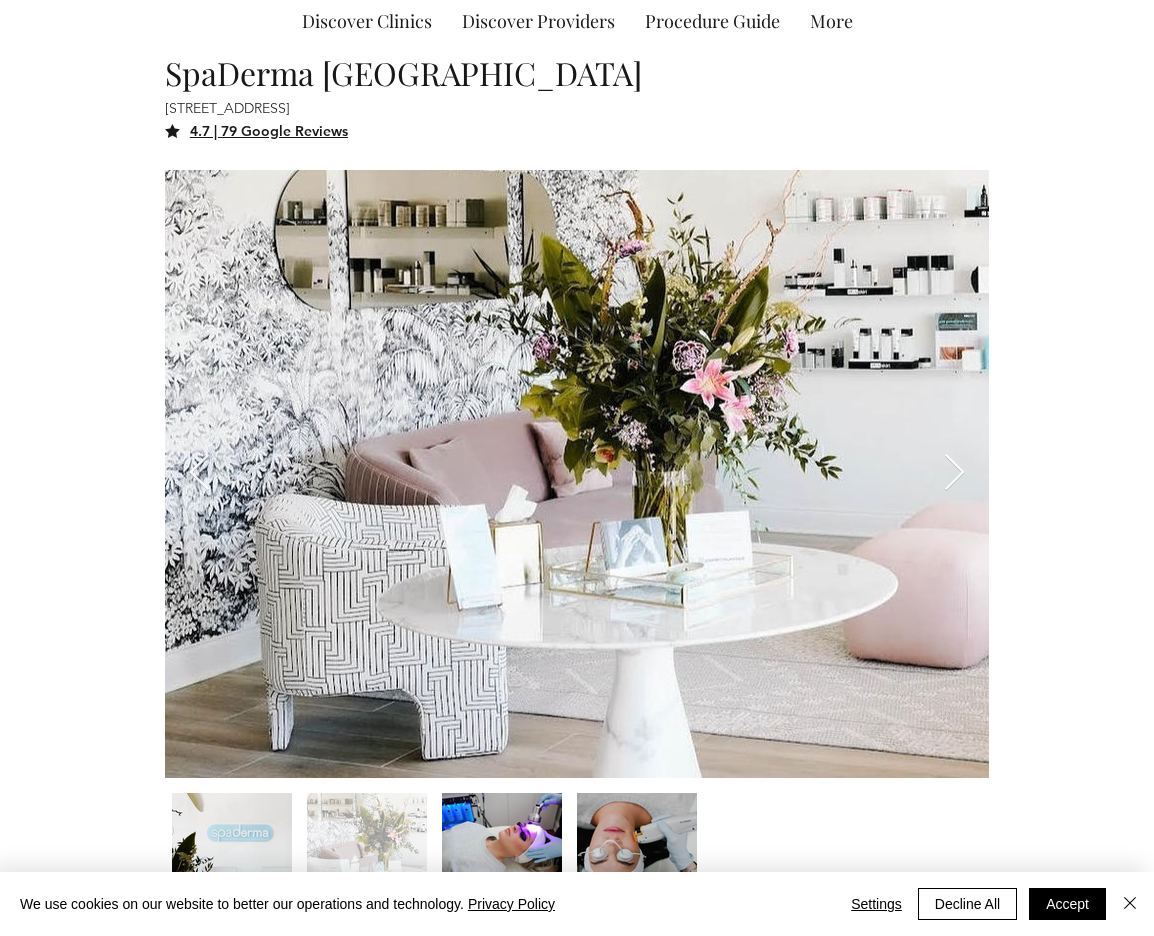 click at bounding box center (232, 853) 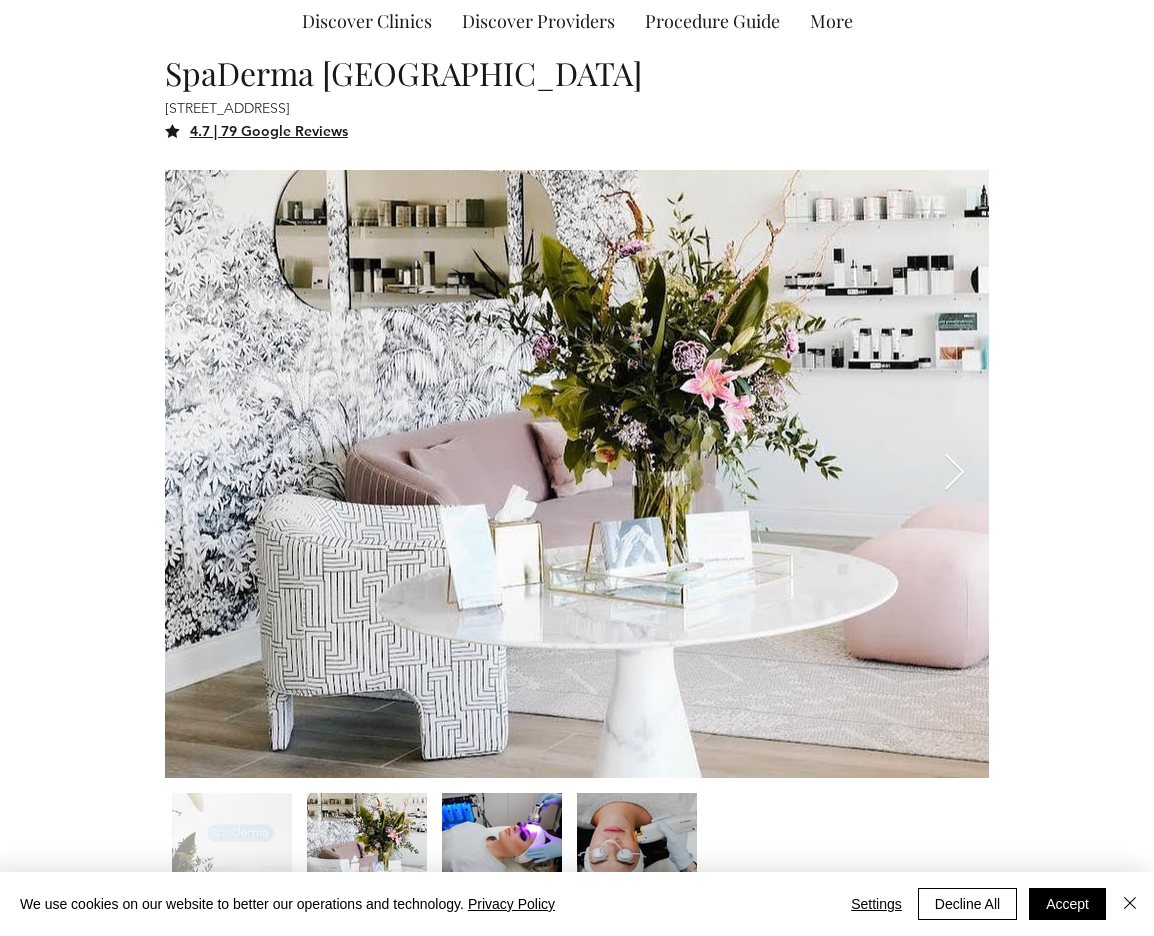 scroll, scrollTop: 0, scrollLeft: 0, axis: both 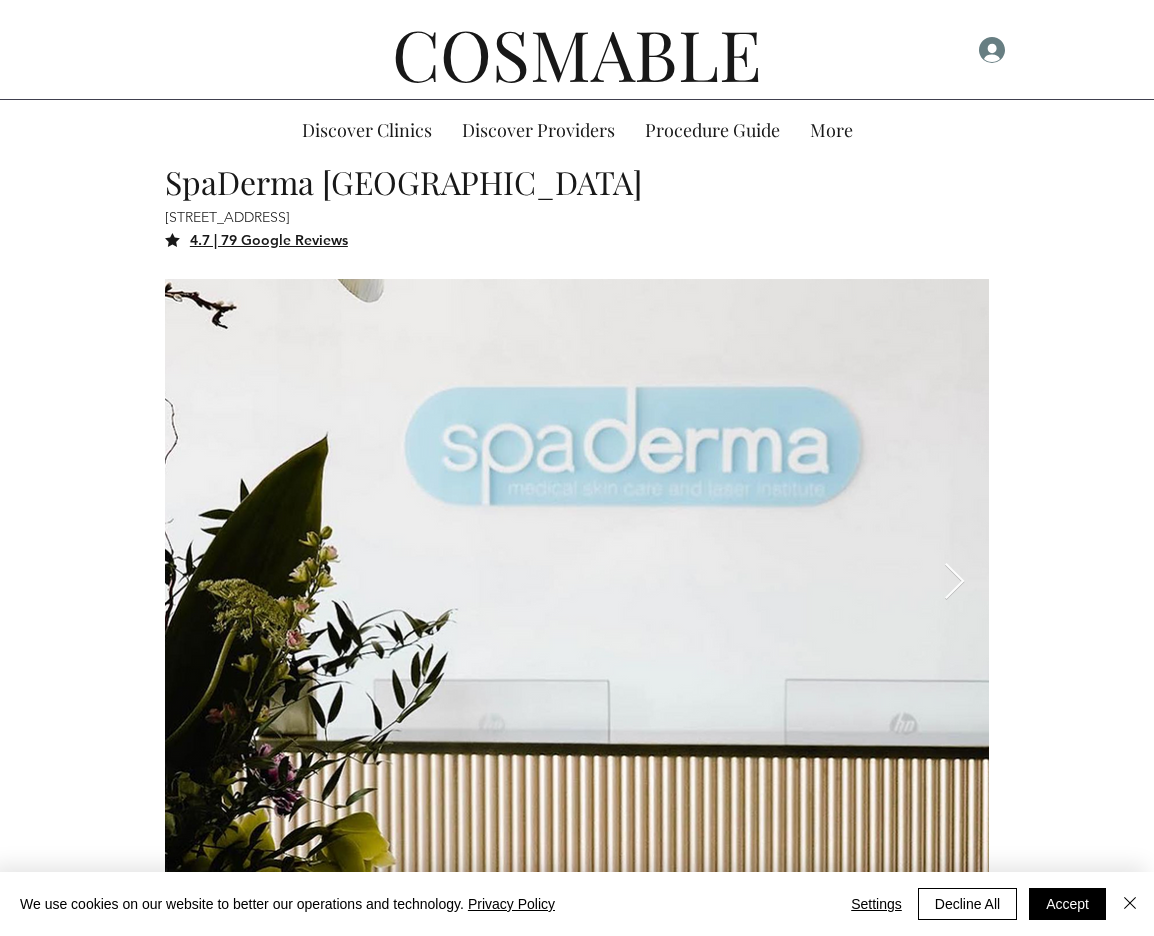 click on "SpaDerma [GEOGRAPHIC_DATA]" at bounding box center [527, 181] 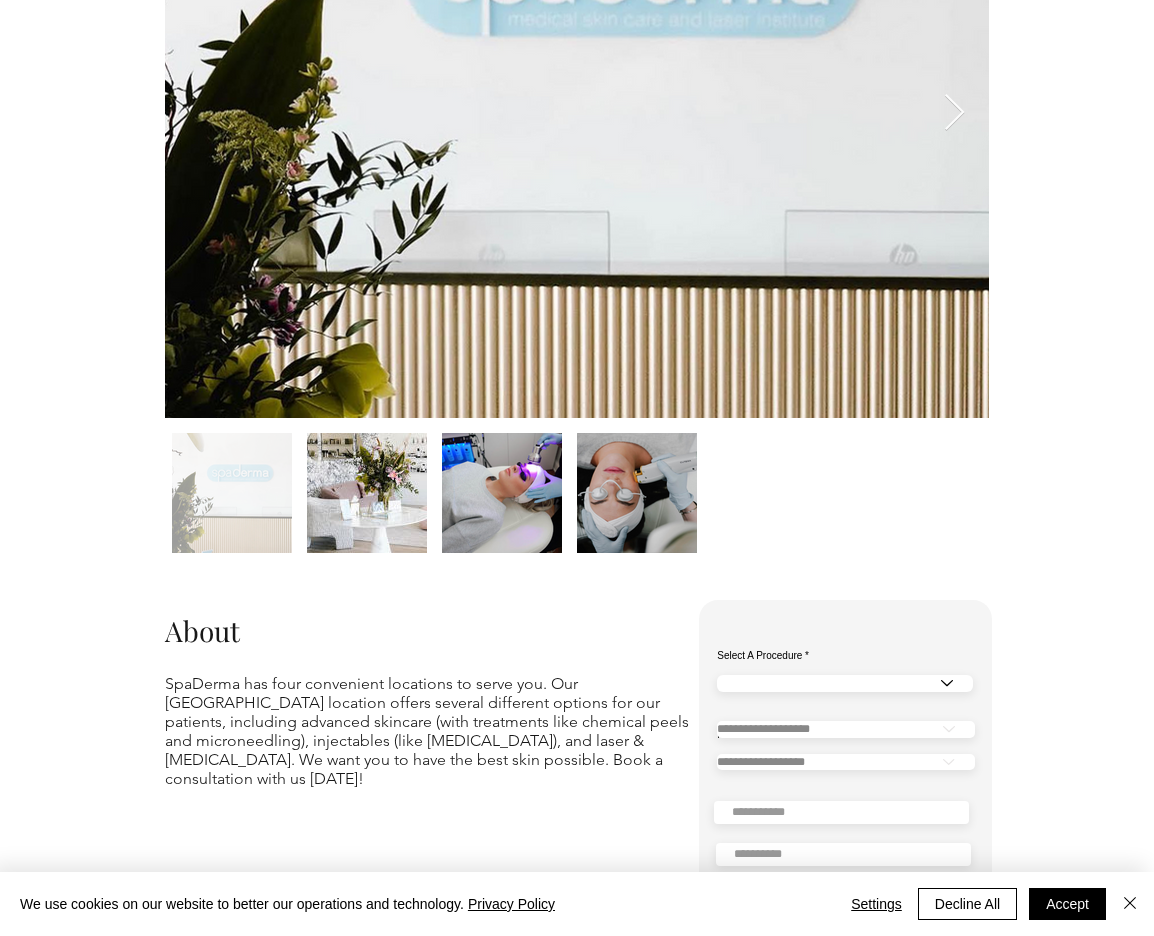 scroll, scrollTop: 0, scrollLeft: 0, axis: both 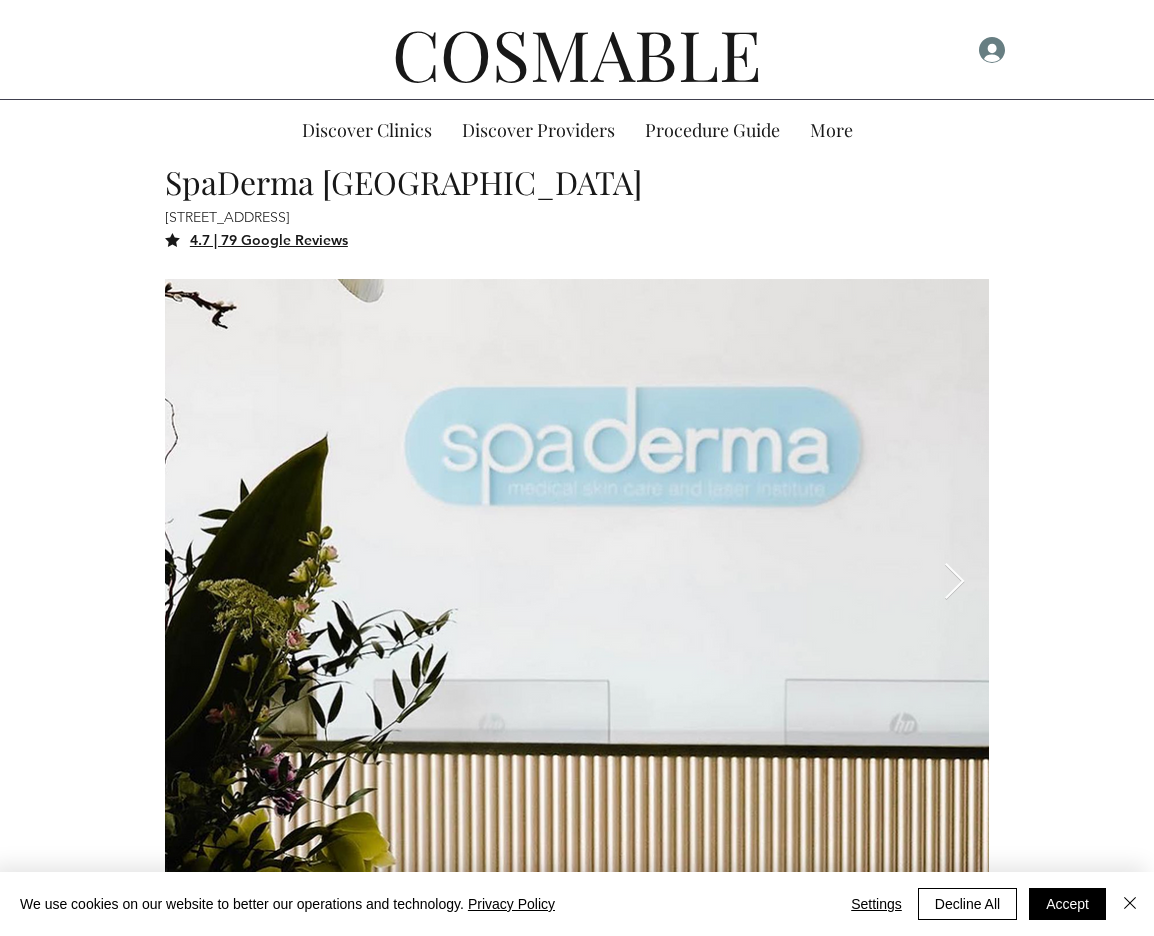 click on "4.7 | 79 Google Reviews" at bounding box center [269, 240] 